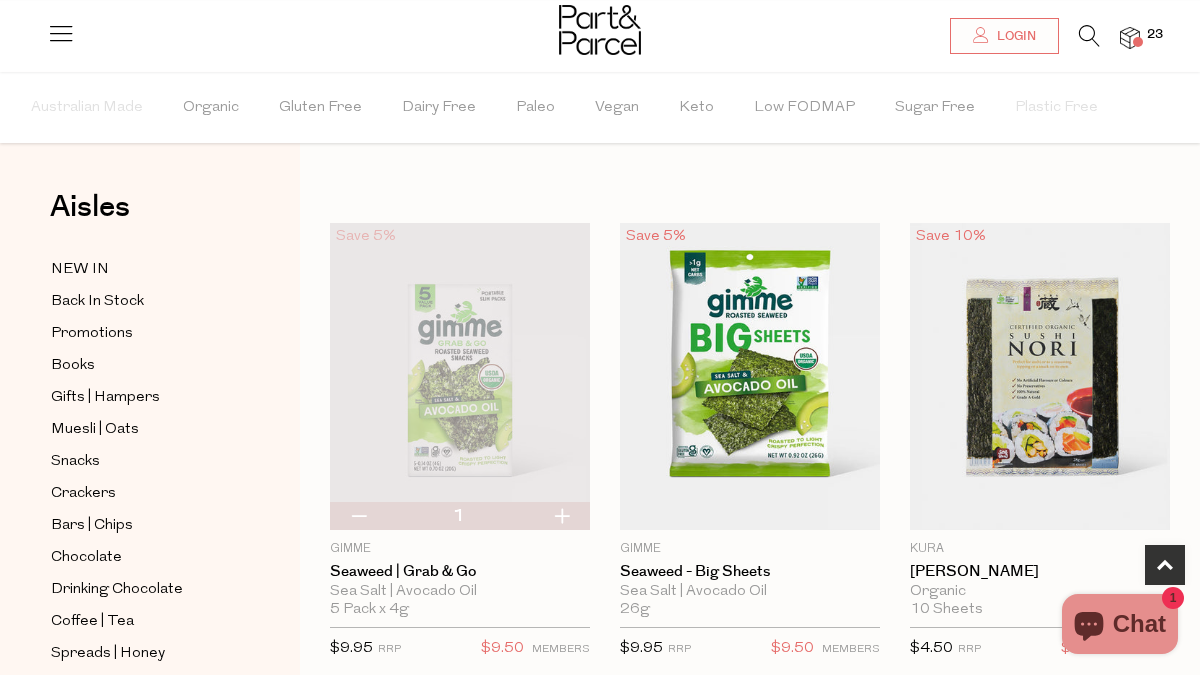 scroll, scrollTop: 379, scrollLeft: 0, axis: vertical 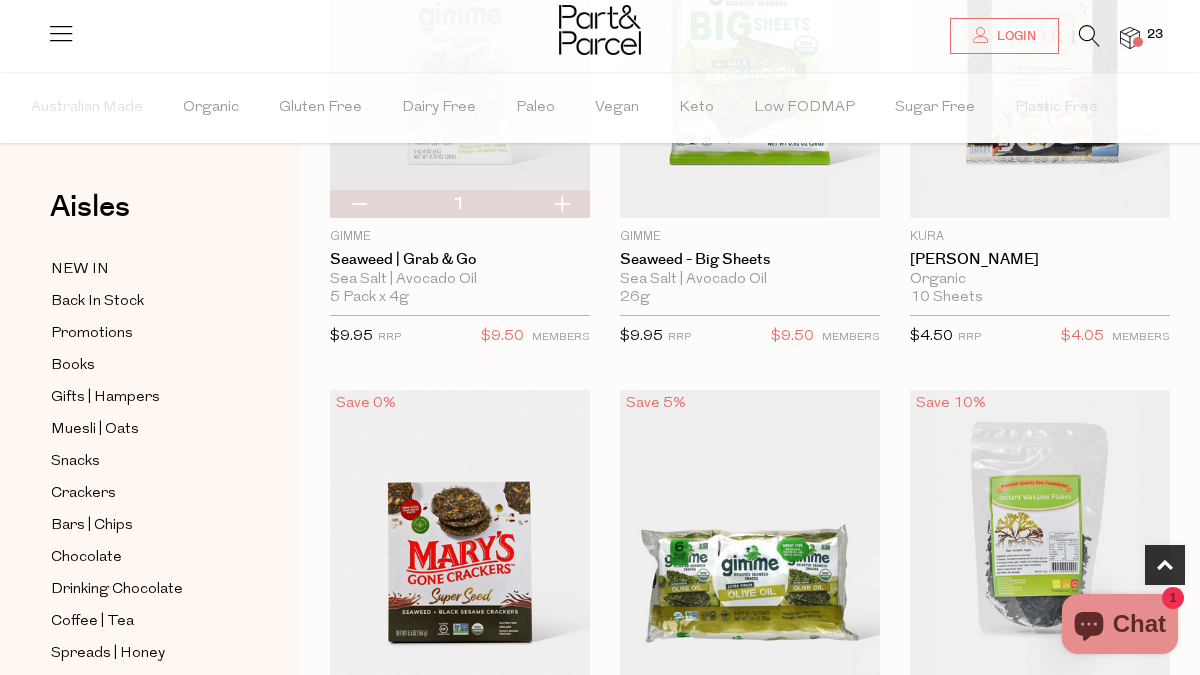 click at bounding box center [358, 204] 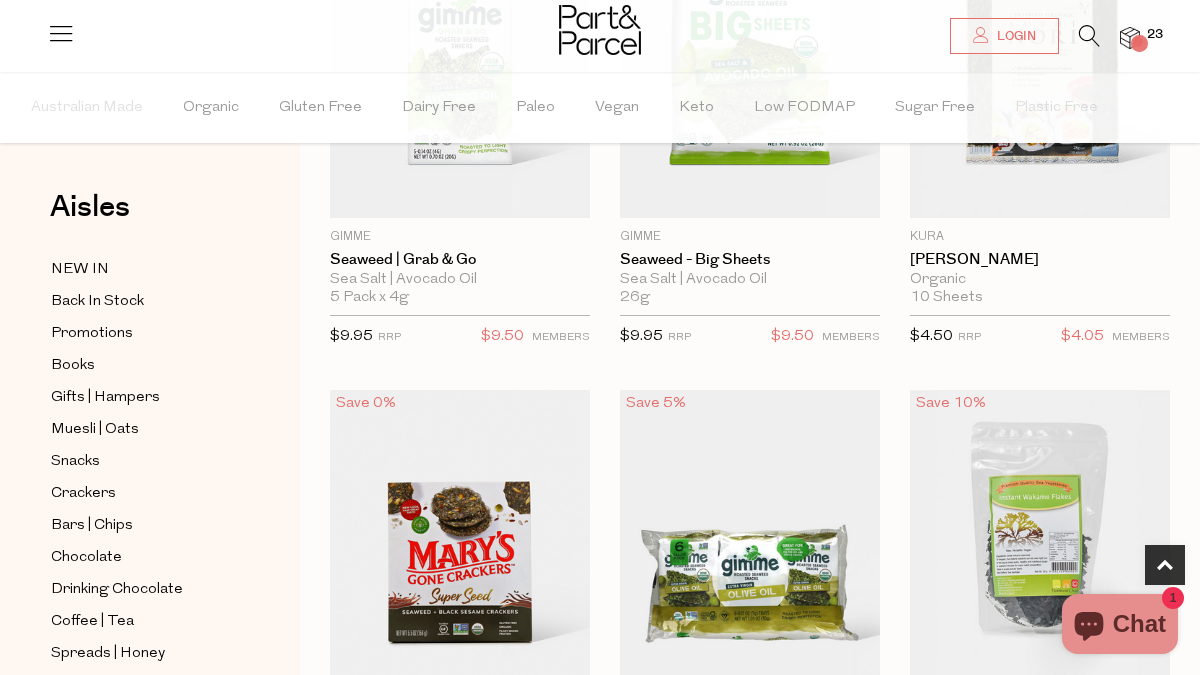 scroll, scrollTop: 563, scrollLeft: 0, axis: vertical 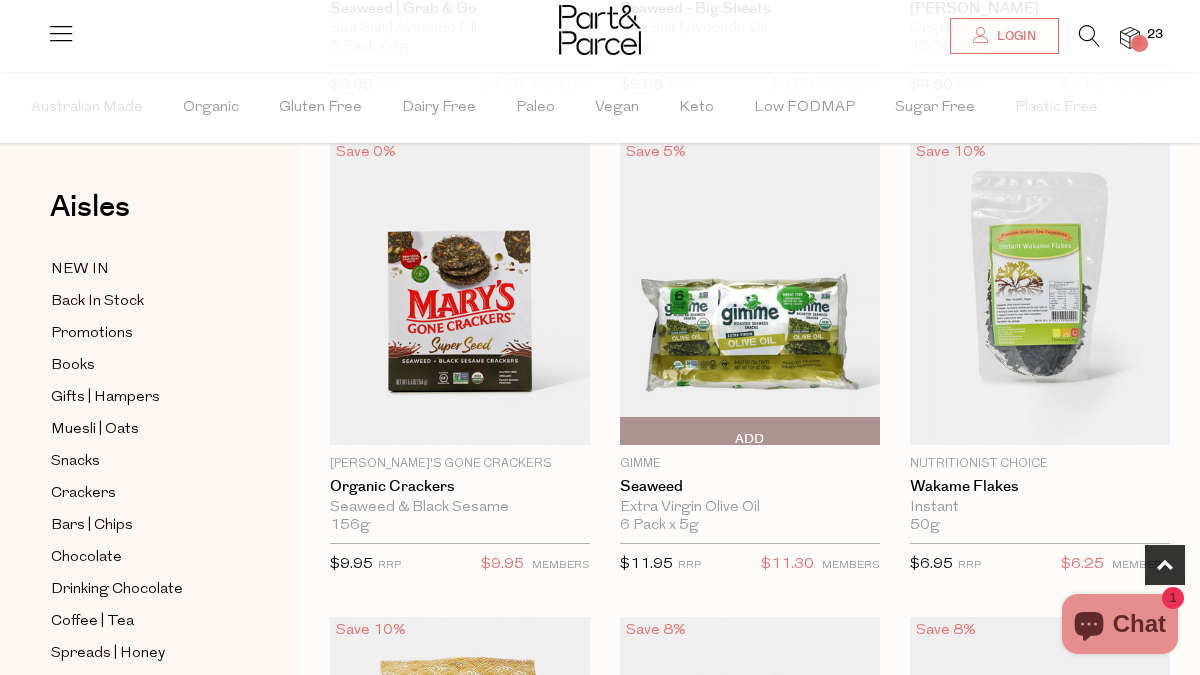 click at bounding box center [750, 292] 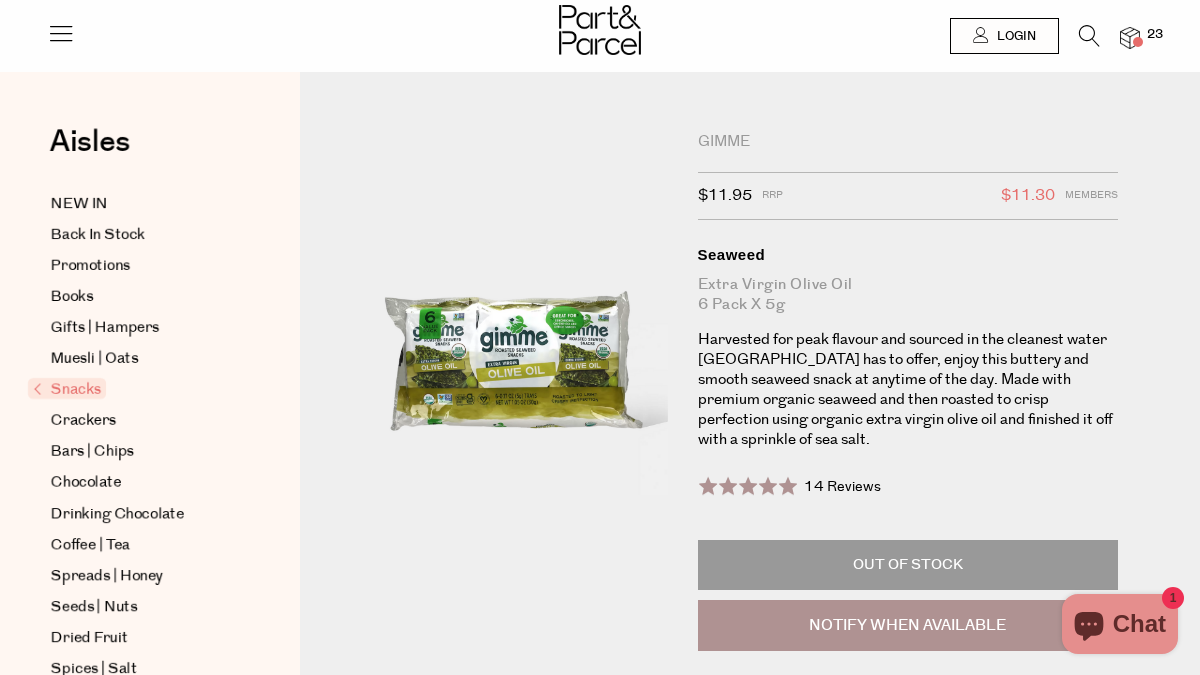scroll, scrollTop: 0, scrollLeft: 0, axis: both 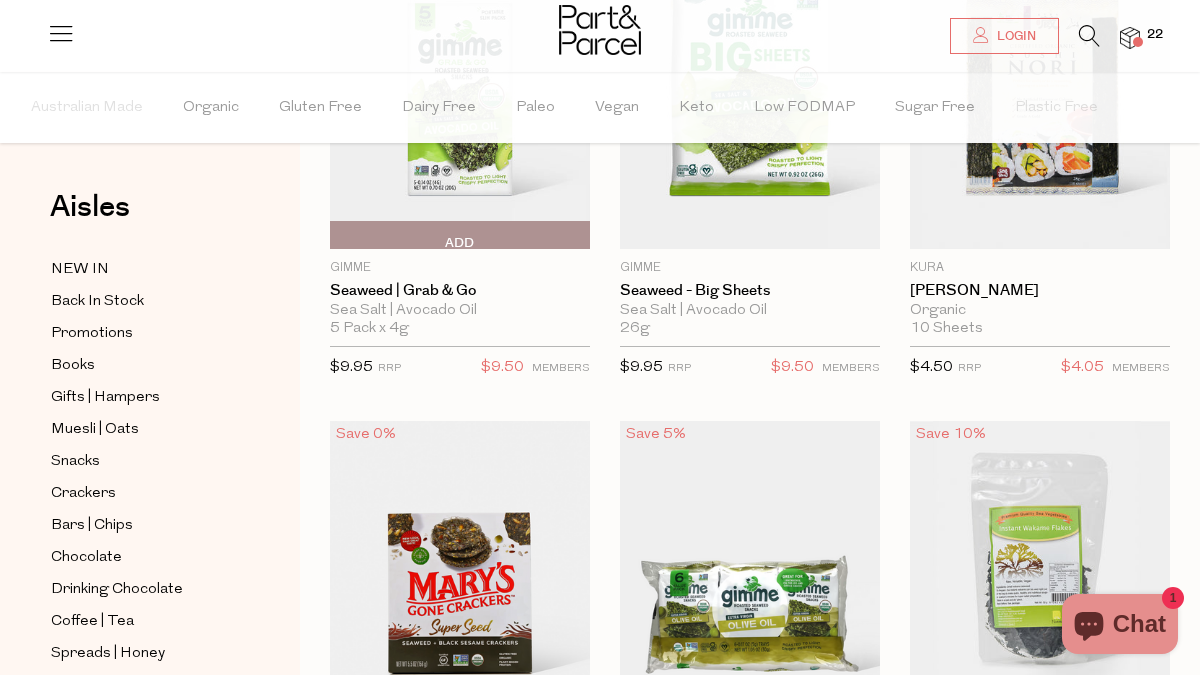 click on "Add To Parcel" at bounding box center (460, 235) 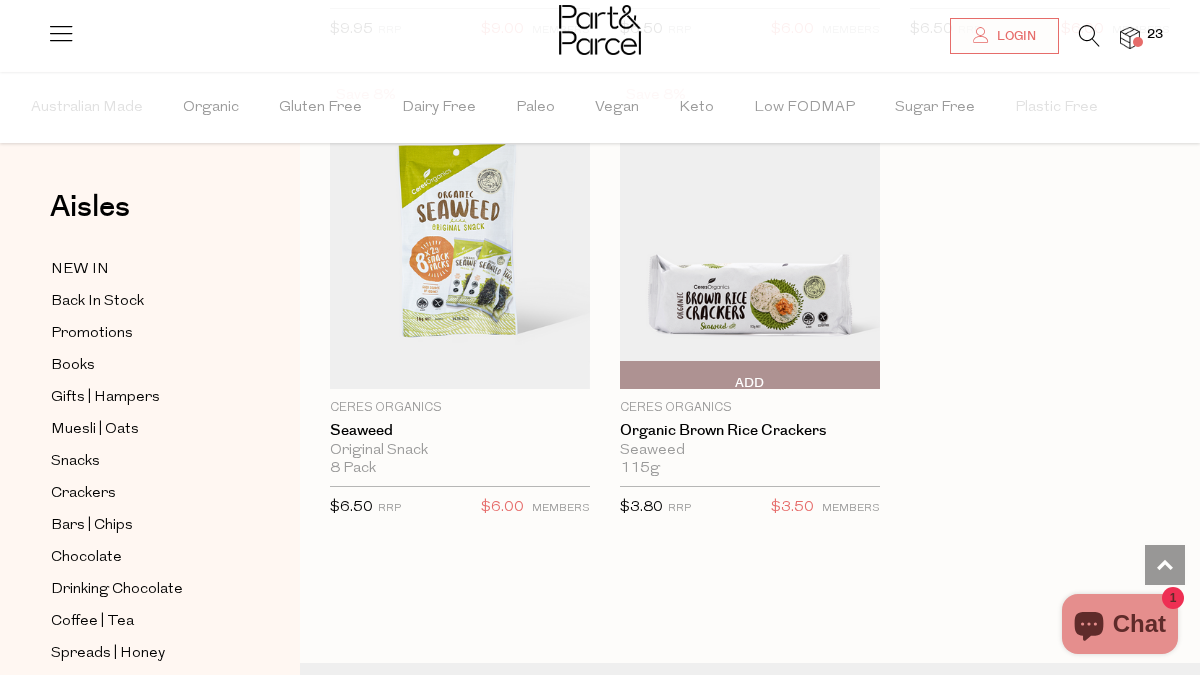 scroll, scrollTop: 1580, scrollLeft: 0, axis: vertical 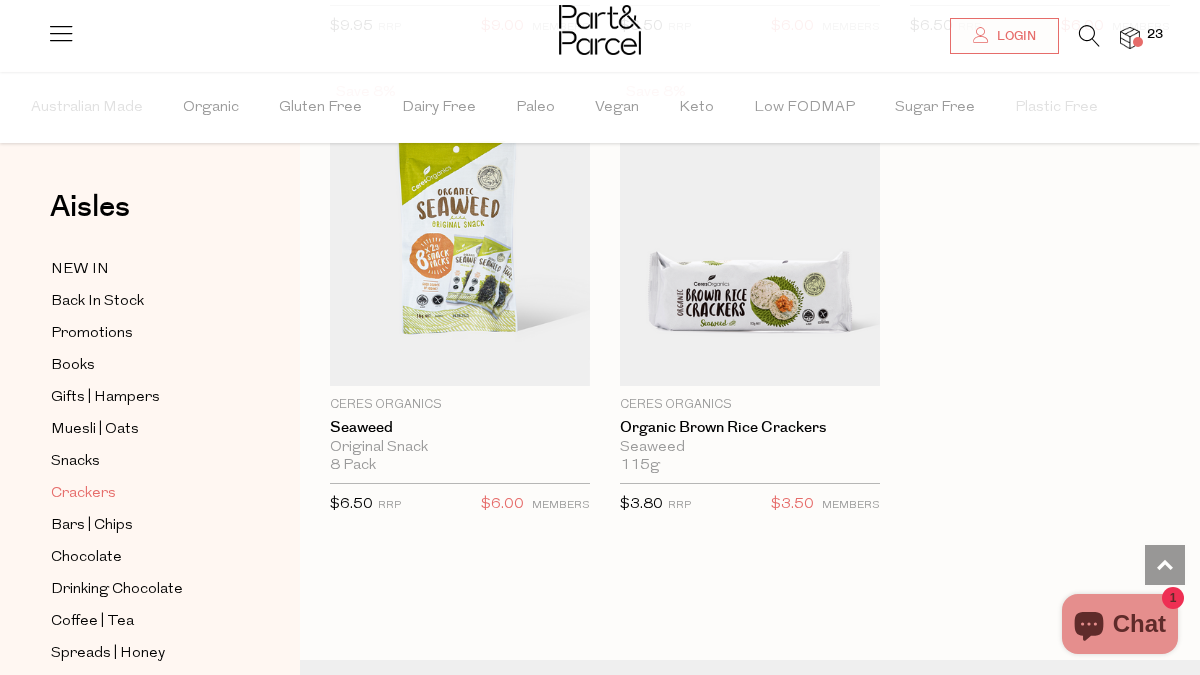 click on "Crackers" at bounding box center (83, 494) 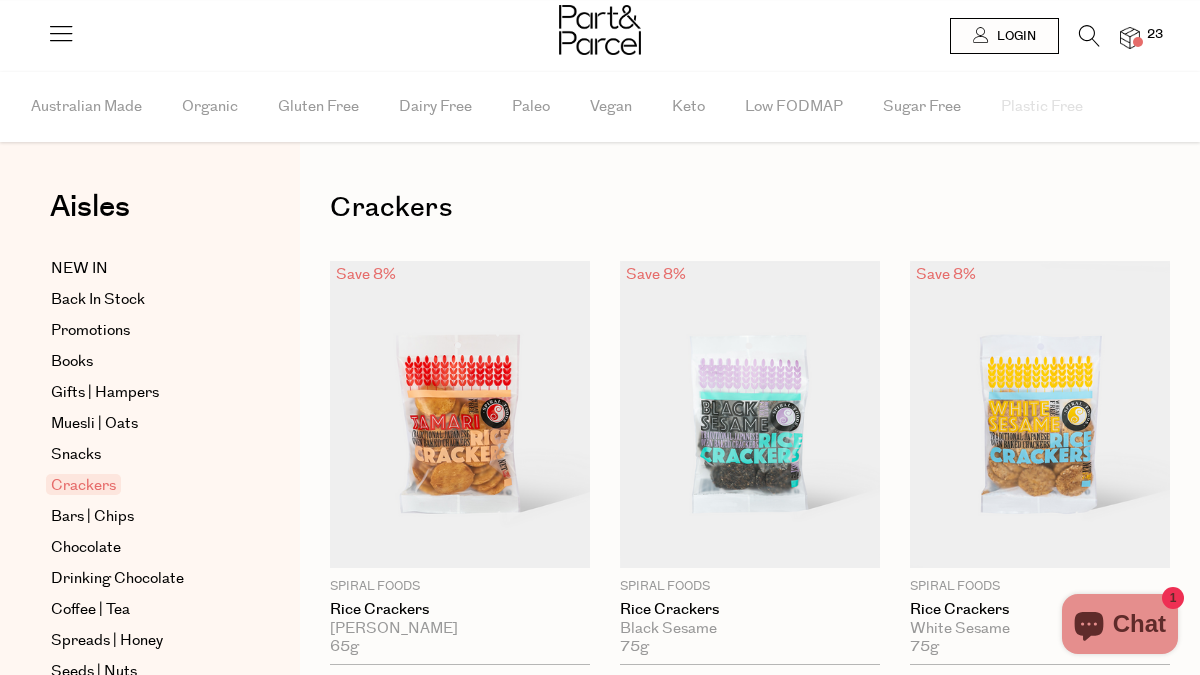 scroll, scrollTop: 0, scrollLeft: 0, axis: both 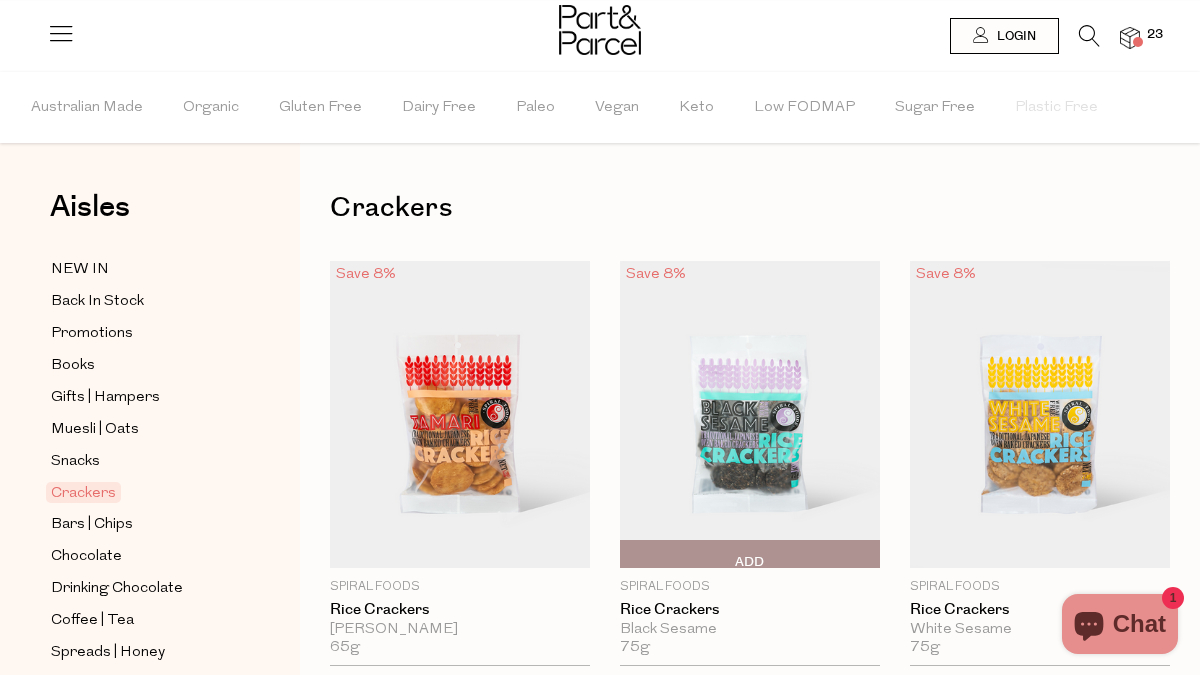 type on "4" 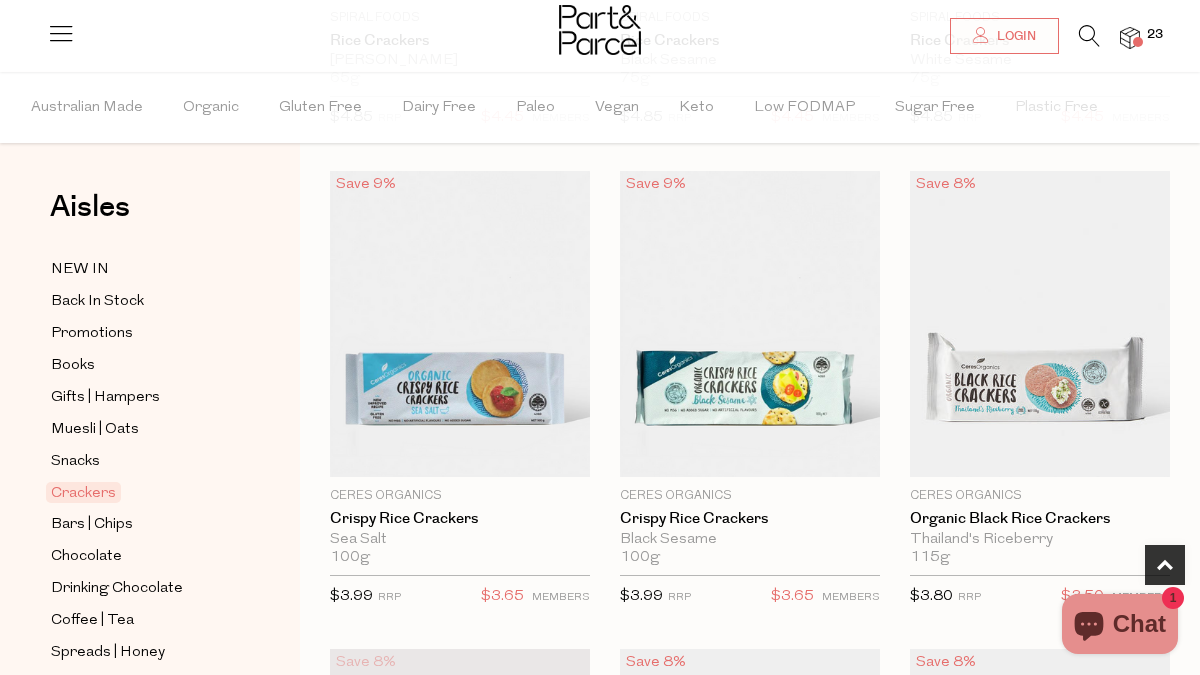 scroll, scrollTop: 601, scrollLeft: 0, axis: vertical 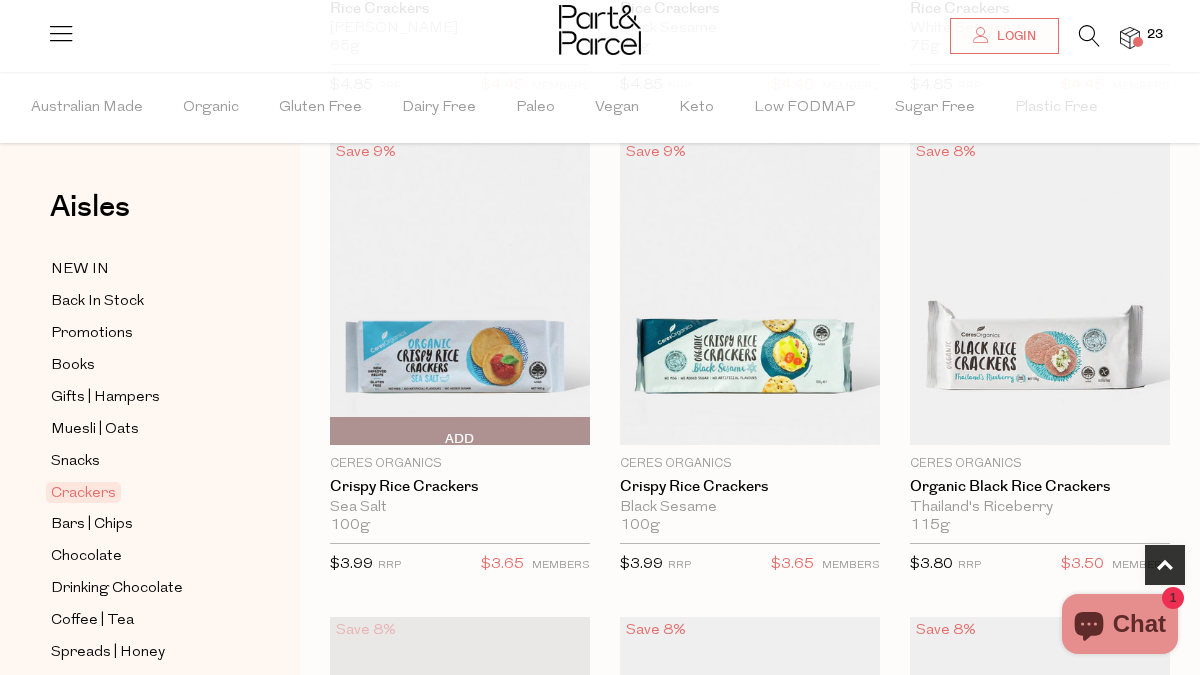 click on "Add To Parcel" at bounding box center [336, 431] 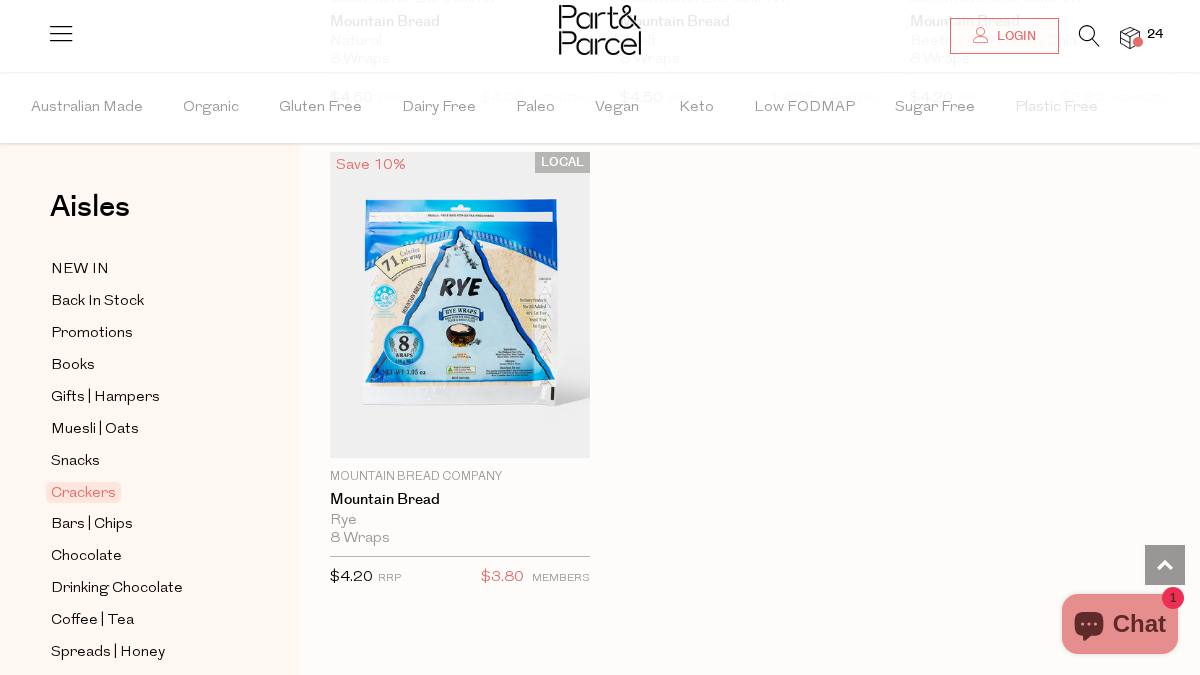 scroll, scrollTop: 5857, scrollLeft: 0, axis: vertical 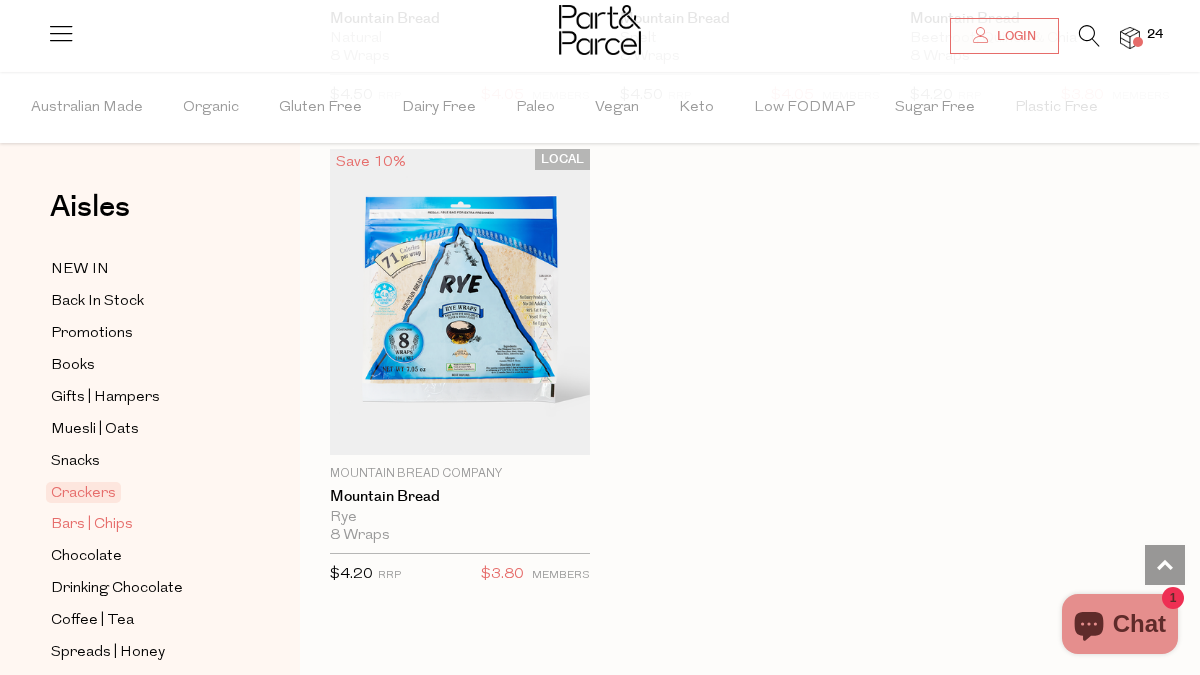 click on "Bars | Chips" at bounding box center [92, 525] 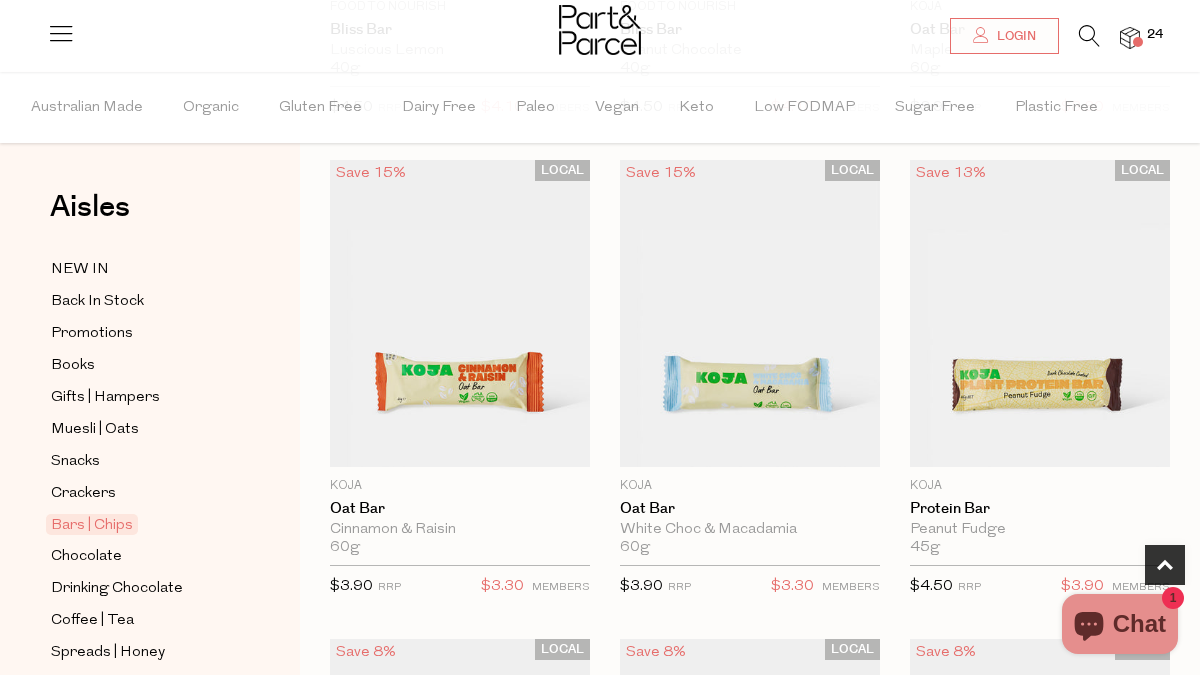 scroll, scrollTop: 1043, scrollLeft: 0, axis: vertical 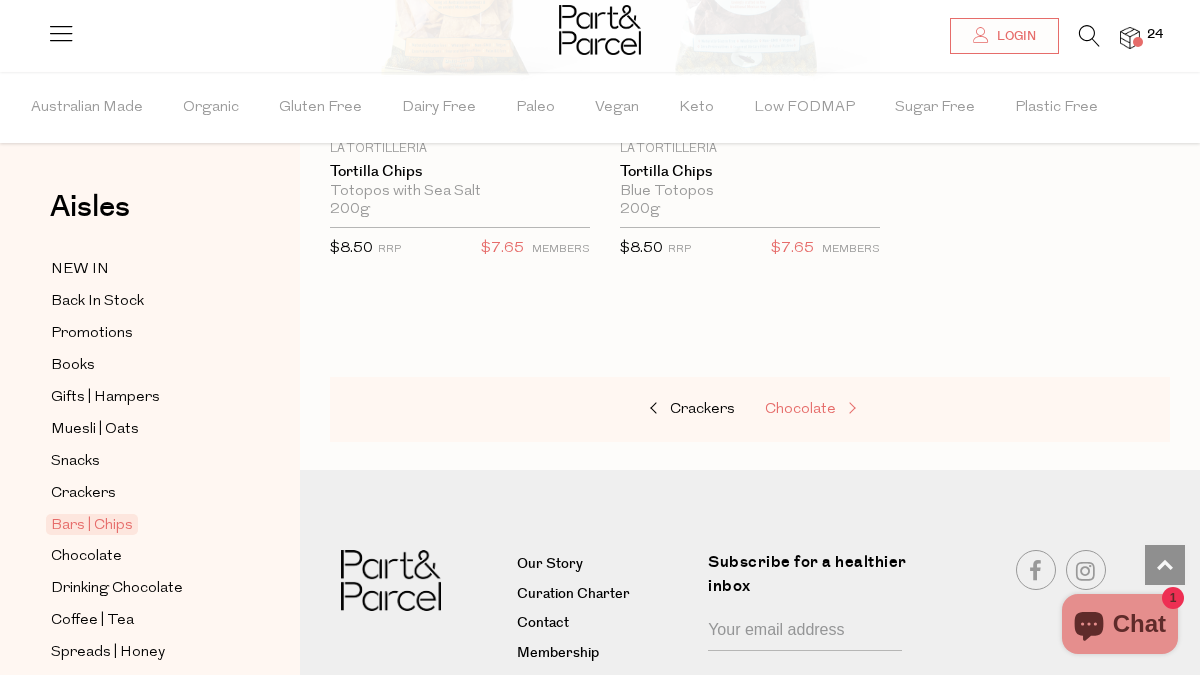 click on "Chocolate" at bounding box center (800, 409) 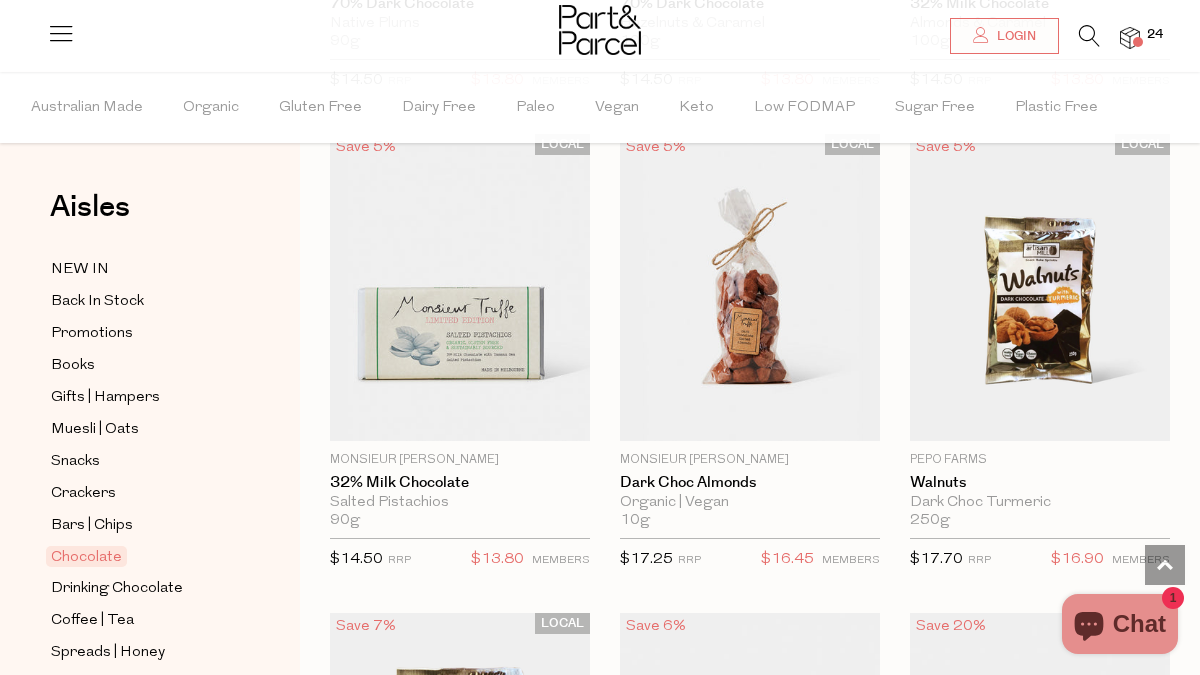 scroll, scrollTop: 5416, scrollLeft: 0, axis: vertical 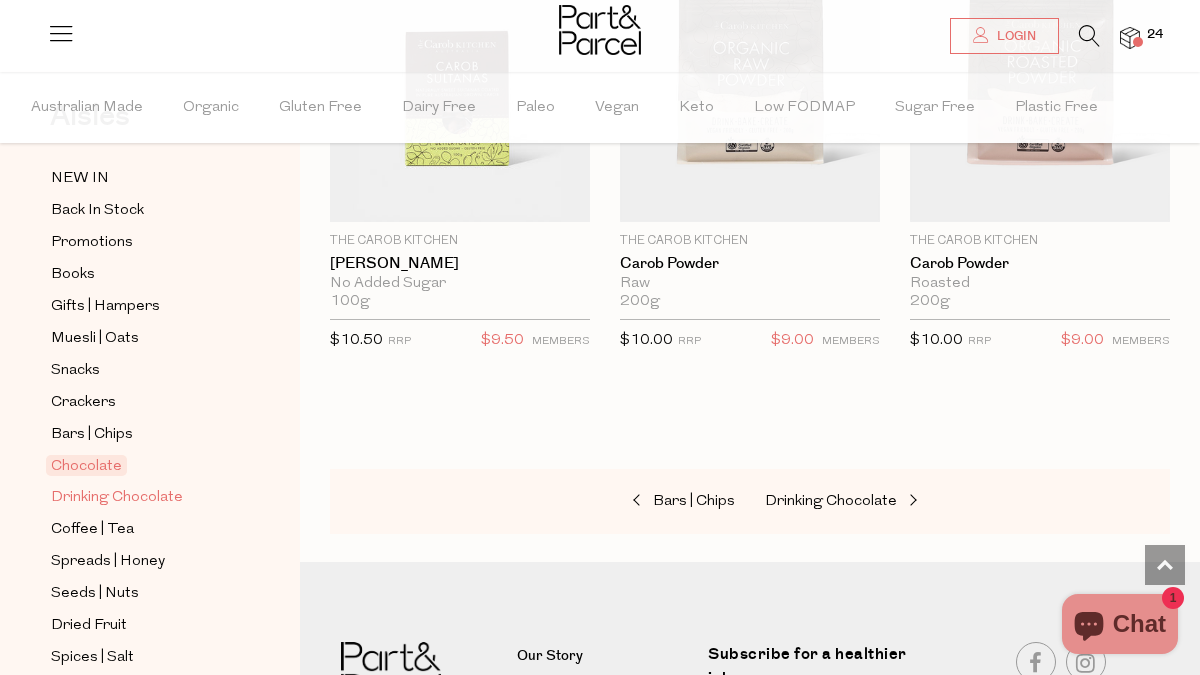 click on "Drinking Chocolate" at bounding box center (117, 498) 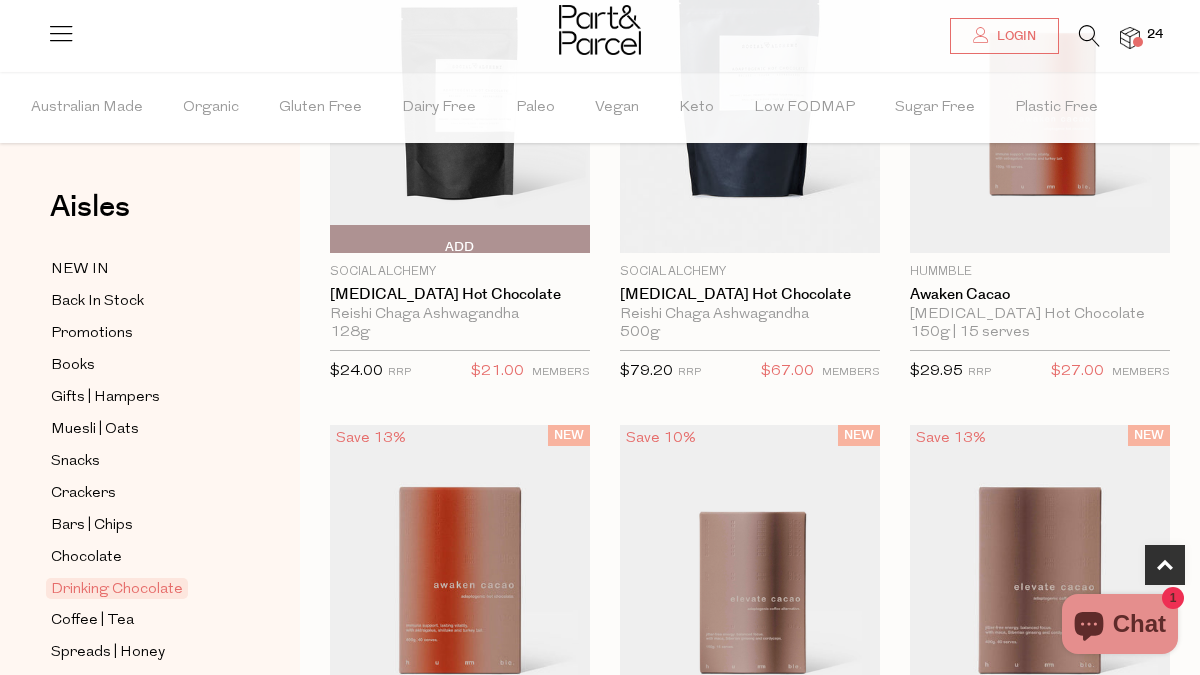 scroll, scrollTop: 328, scrollLeft: 0, axis: vertical 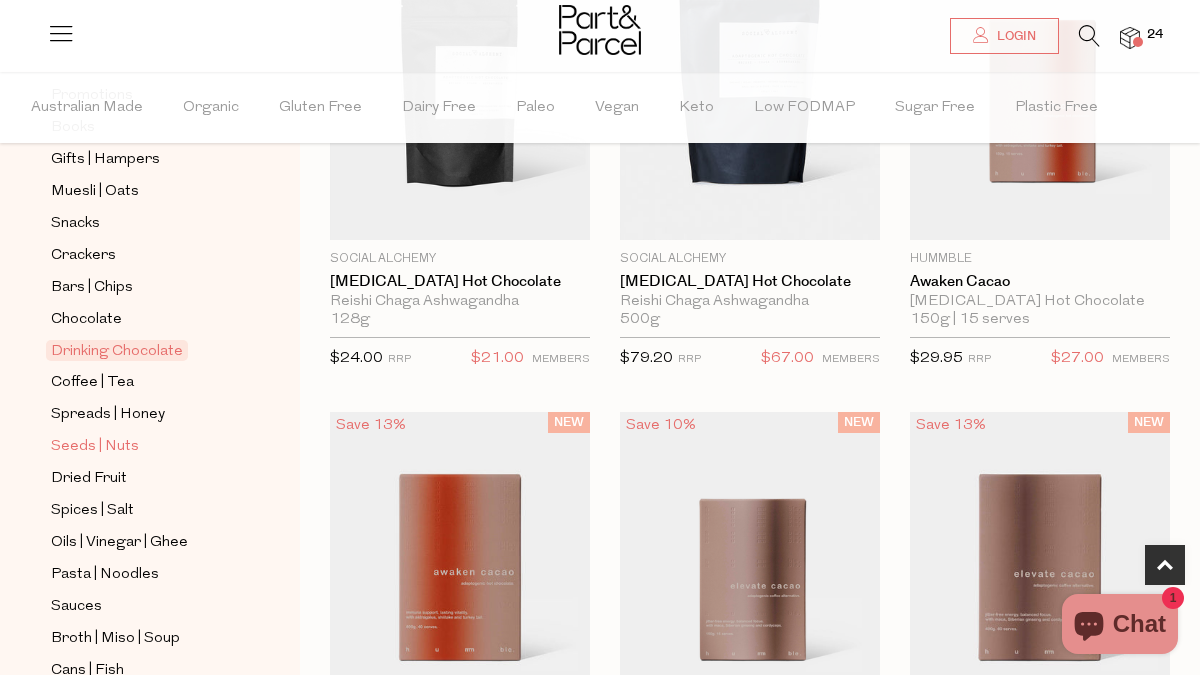 click on "Seeds | Nuts" at bounding box center (95, 447) 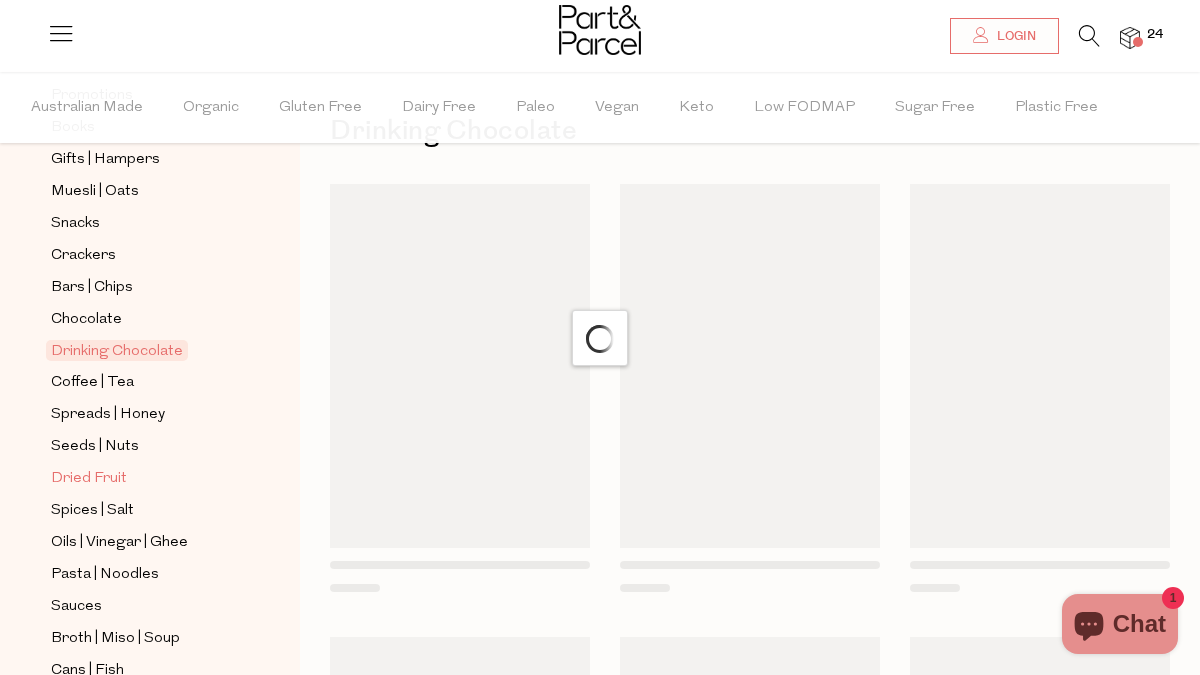 scroll, scrollTop: 0, scrollLeft: 0, axis: both 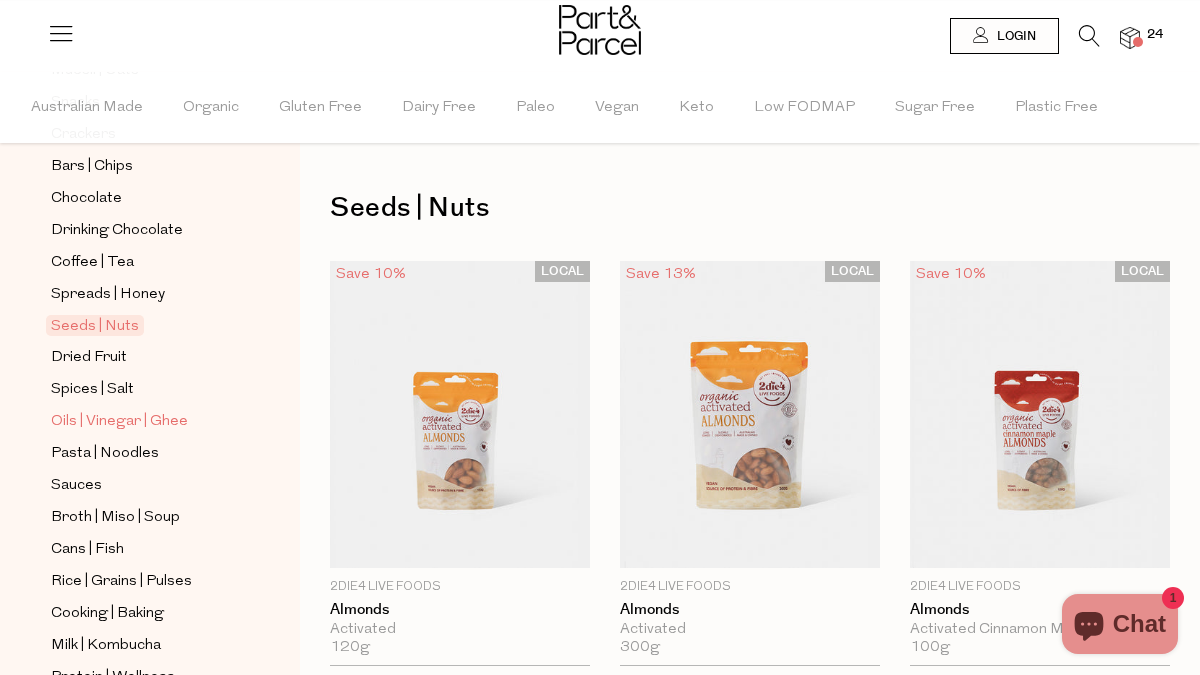 click on "Oils | Vinegar | Ghee" at bounding box center [119, 422] 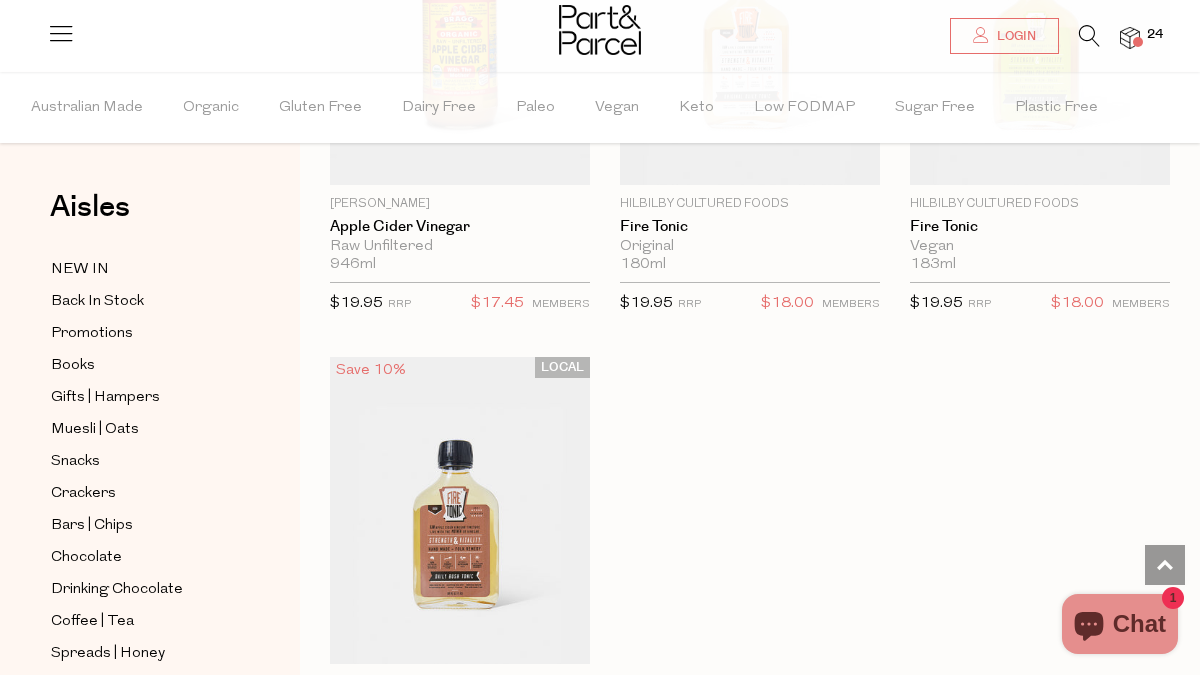 scroll, scrollTop: 7087, scrollLeft: 0, axis: vertical 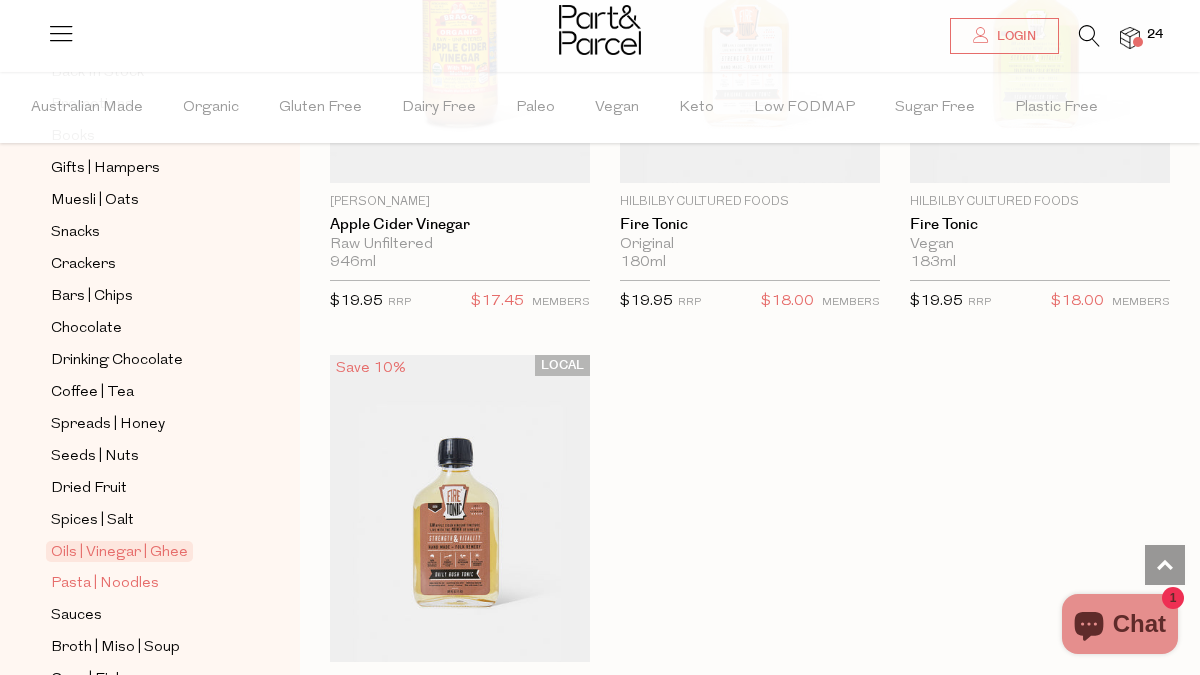 click on "Pasta | Noodles" at bounding box center [105, 584] 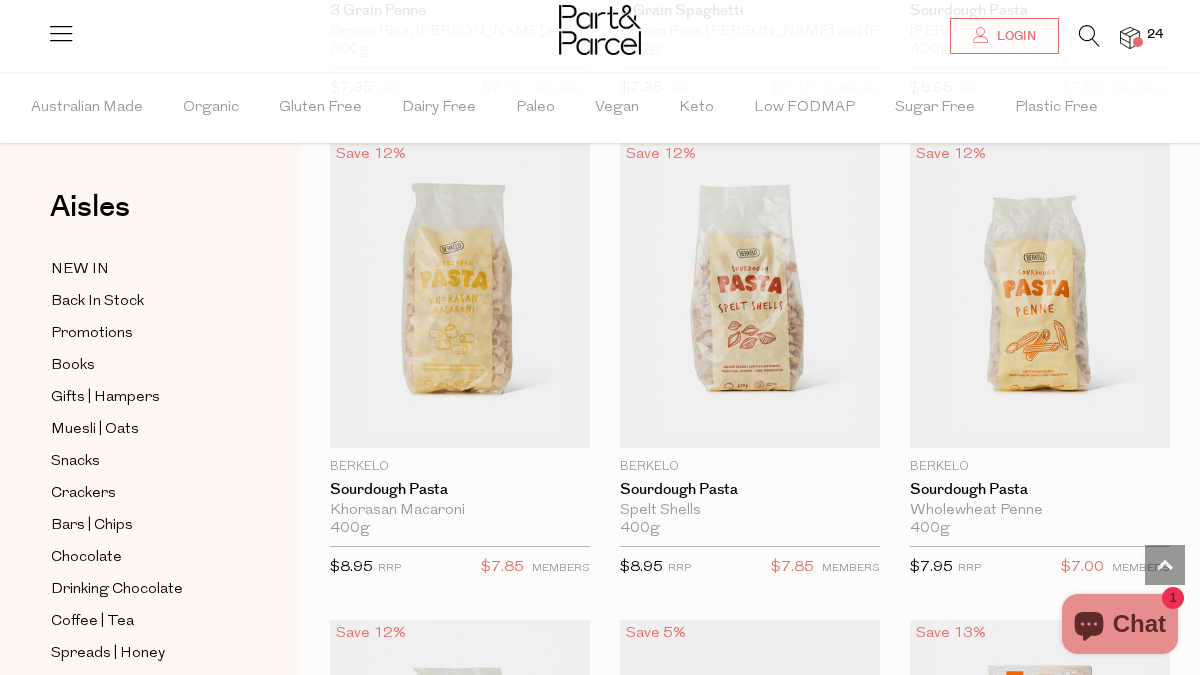 scroll, scrollTop: 3006, scrollLeft: 0, axis: vertical 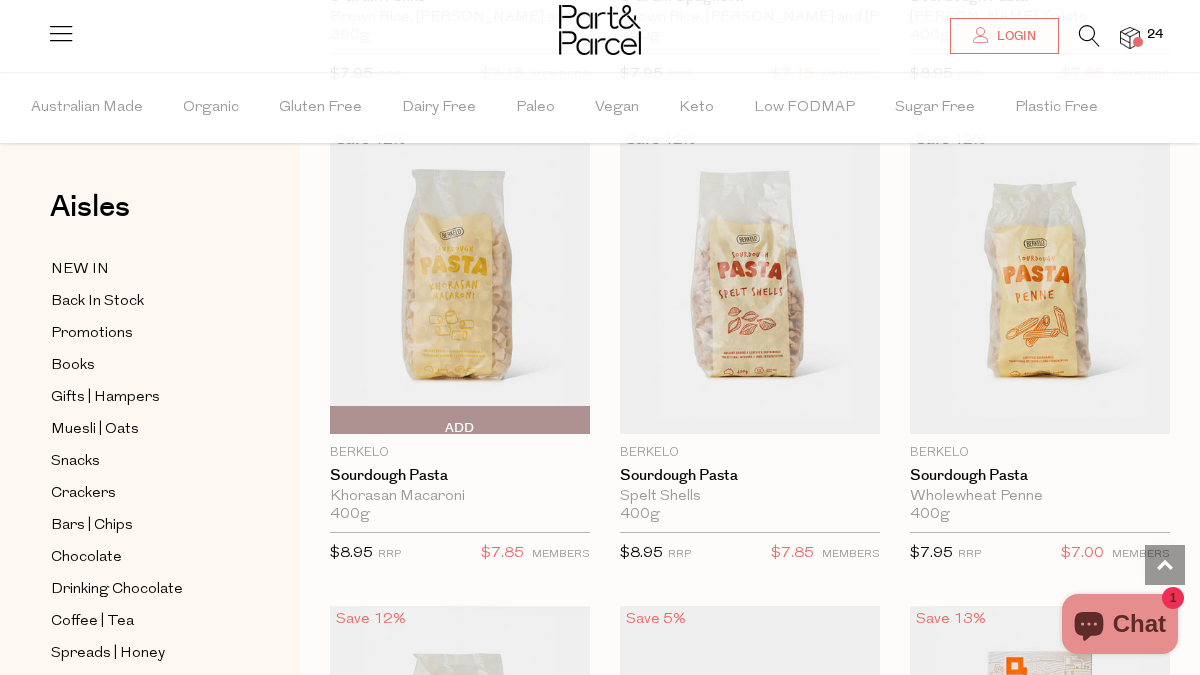 click at bounding box center (460, 280) 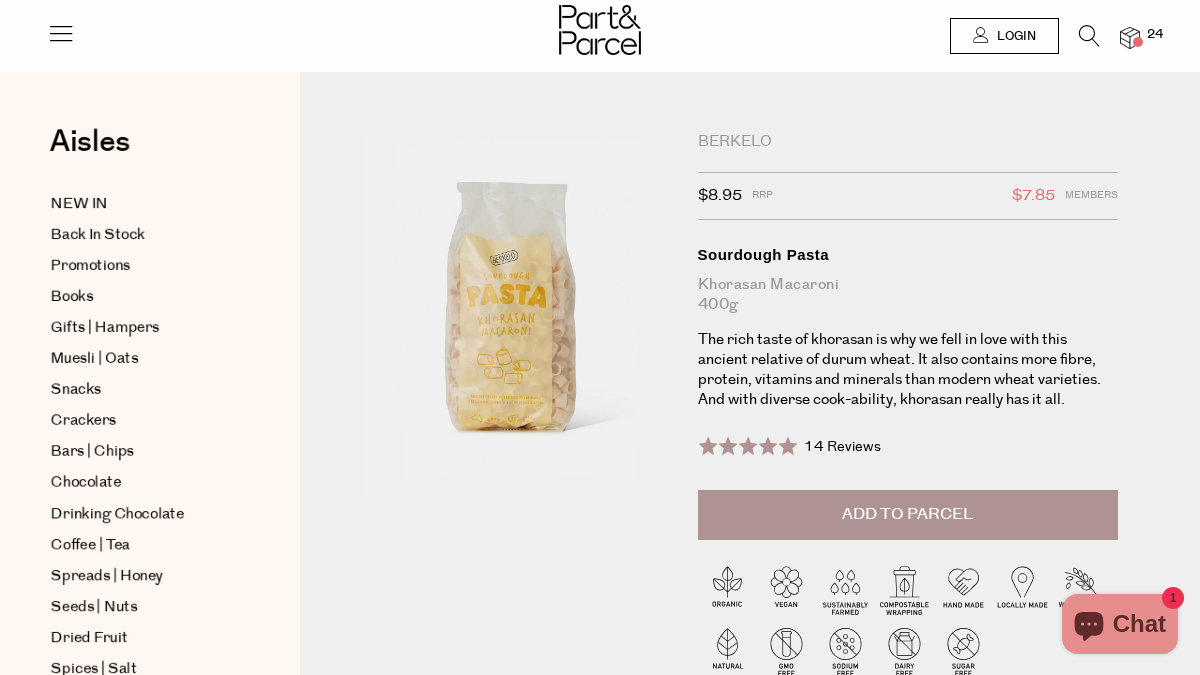 scroll, scrollTop: 0, scrollLeft: 0, axis: both 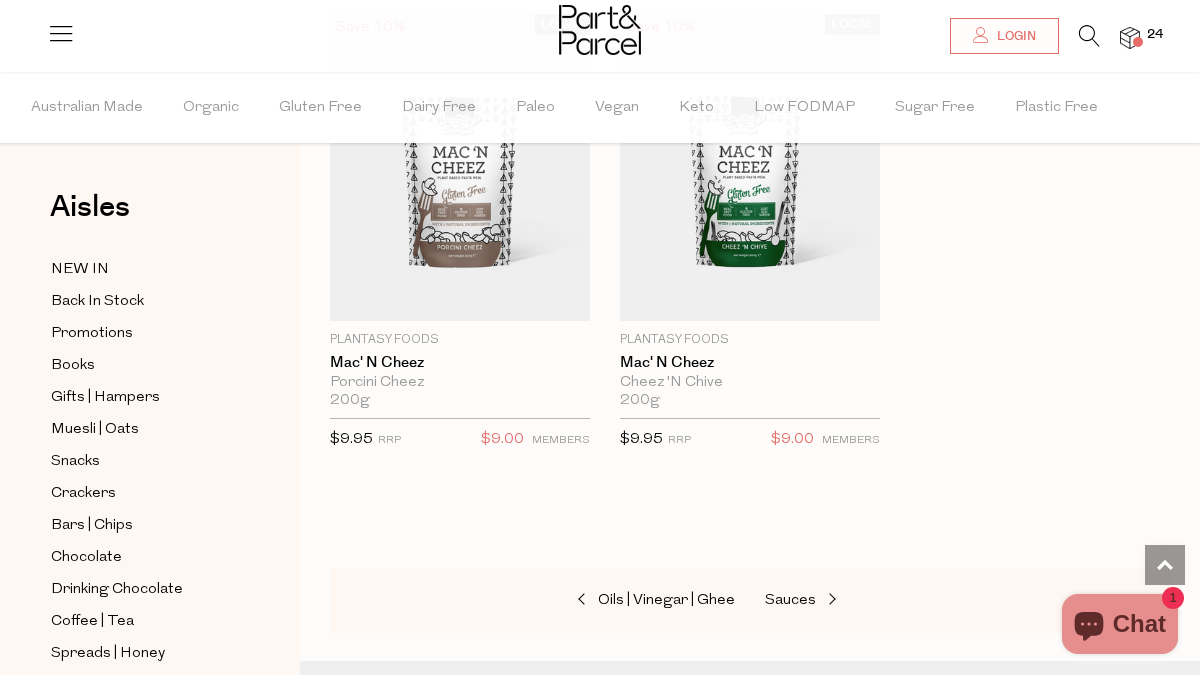 click at bounding box center (1130, 38) 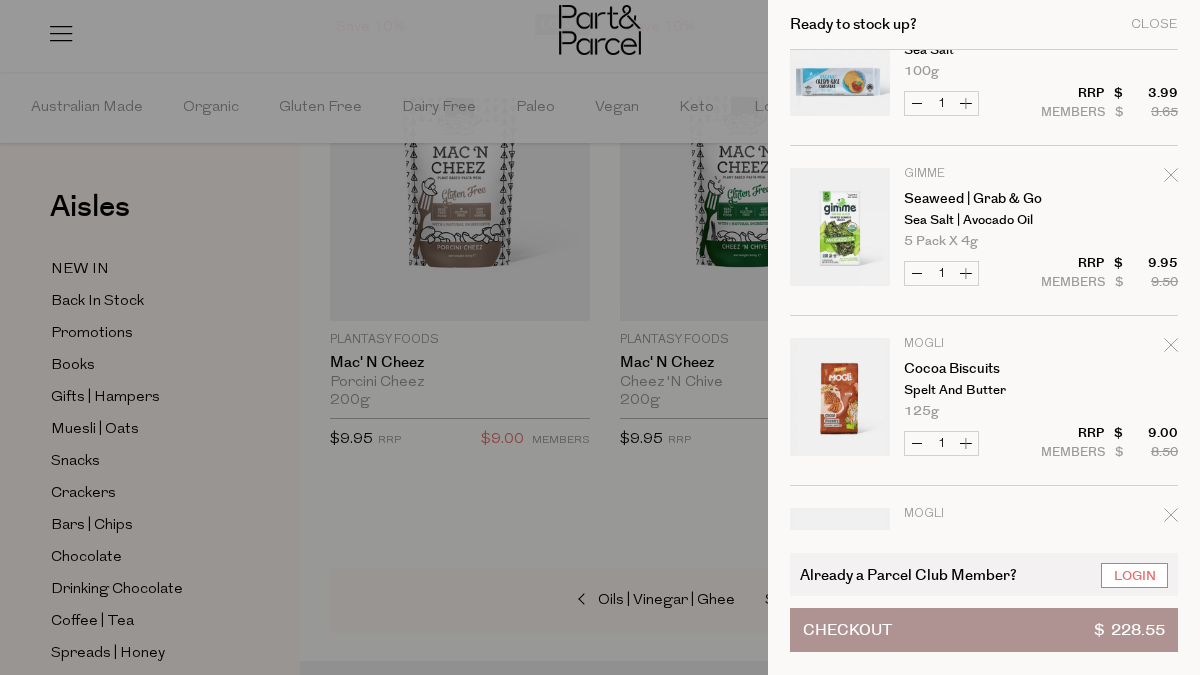 scroll, scrollTop: 62, scrollLeft: 0, axis: vertical 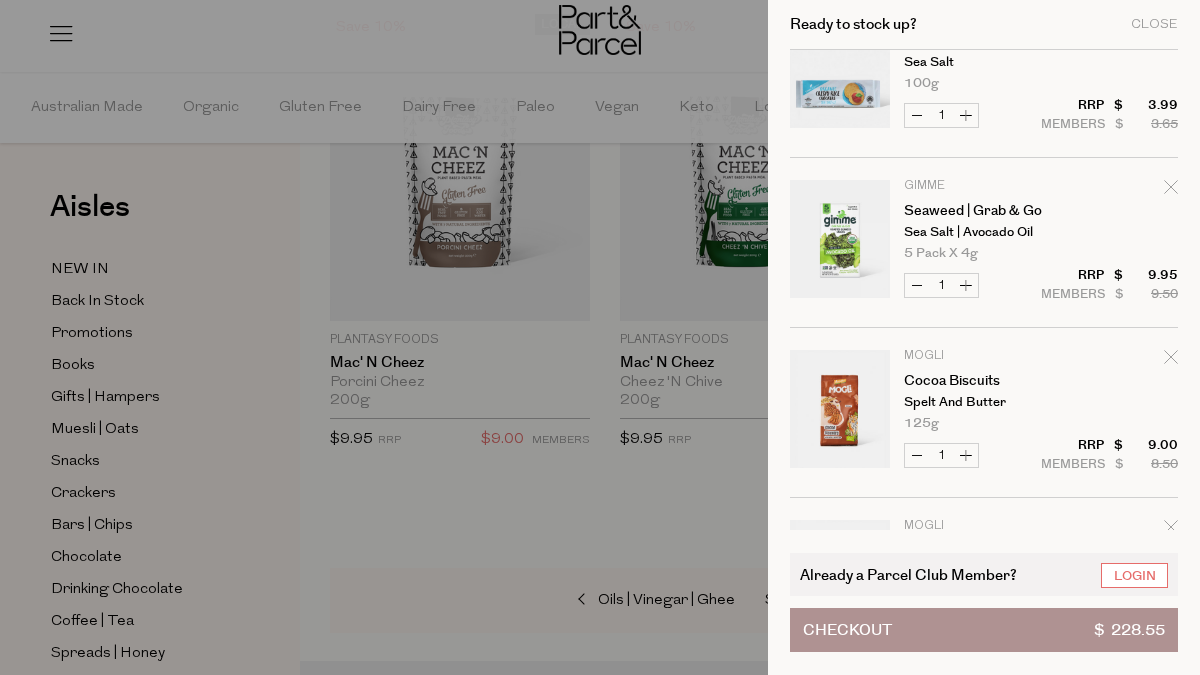 click 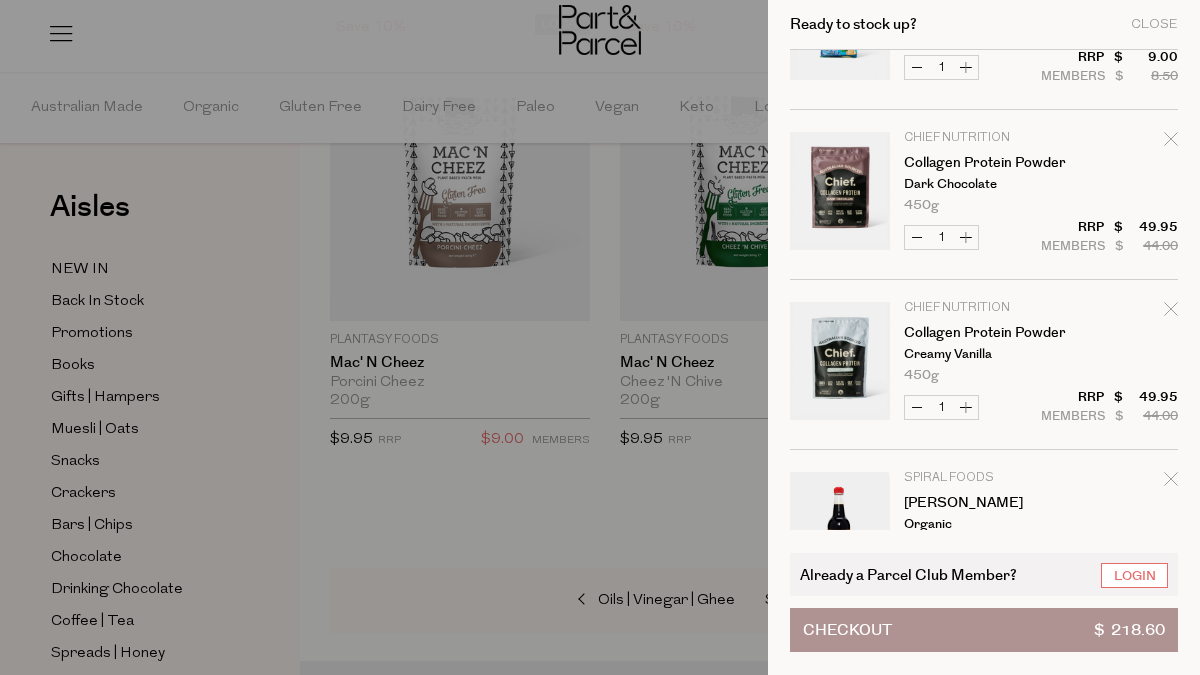 scroll, scrollTop: 451, scrollLeft: 0, axis: vertical 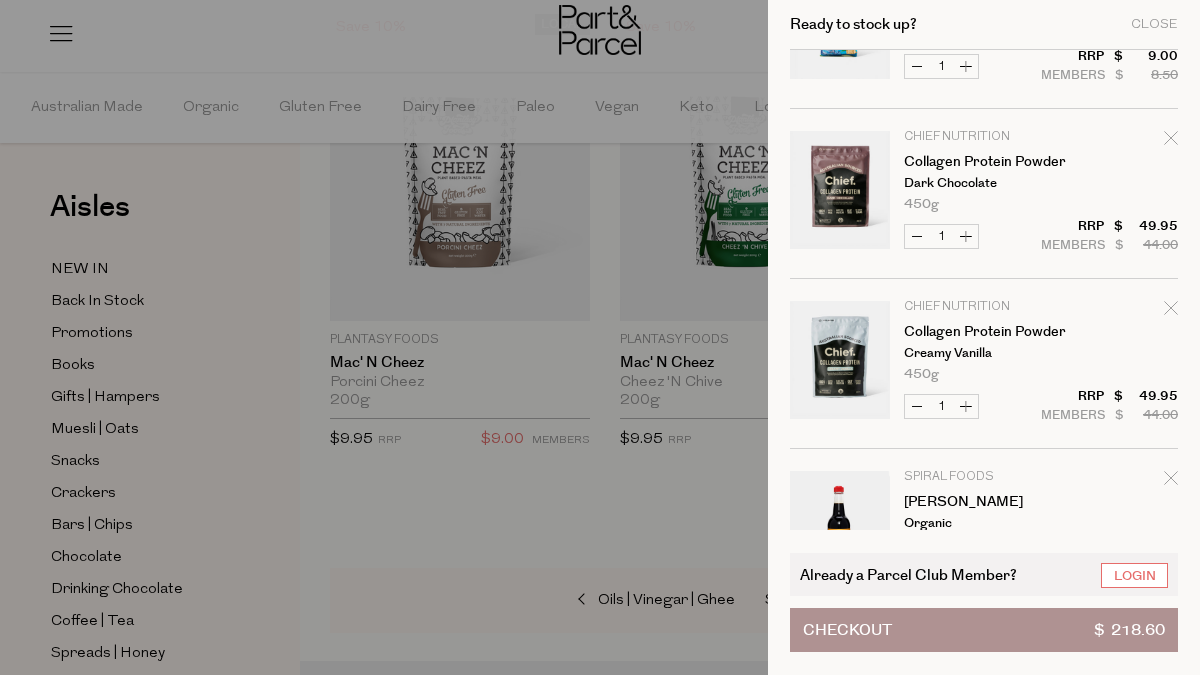 click at bounding box center (600, 337) 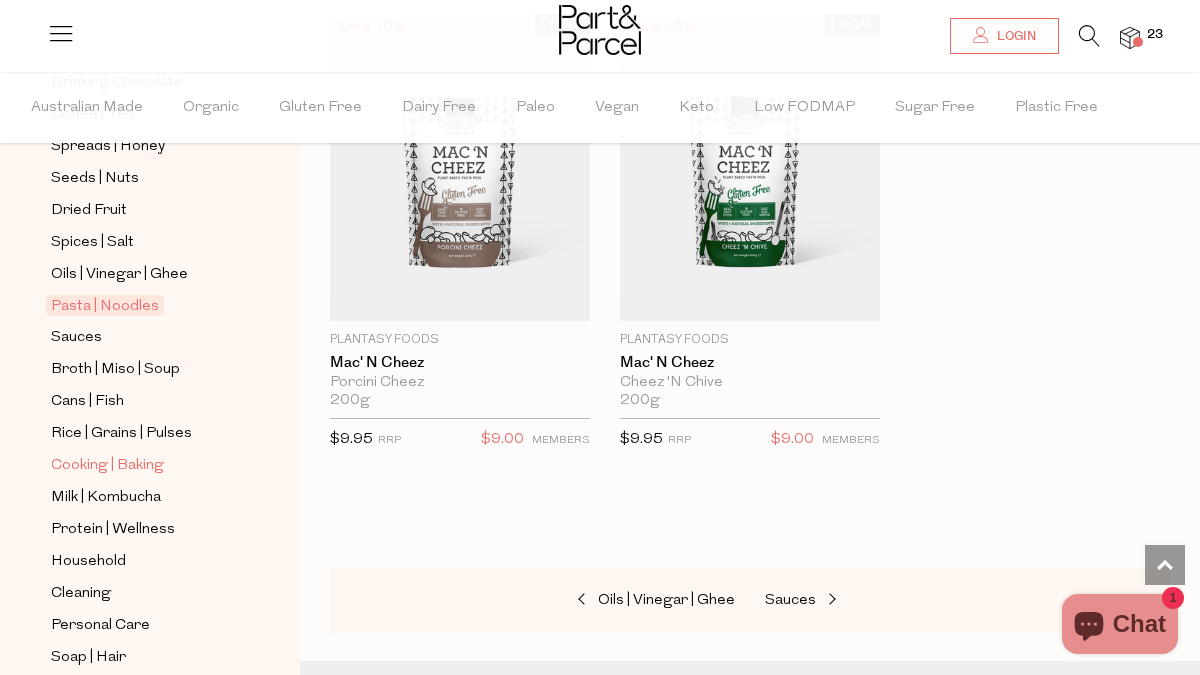 scroll, scrollTop: 503, scrollLeft: 0, axis: vertical 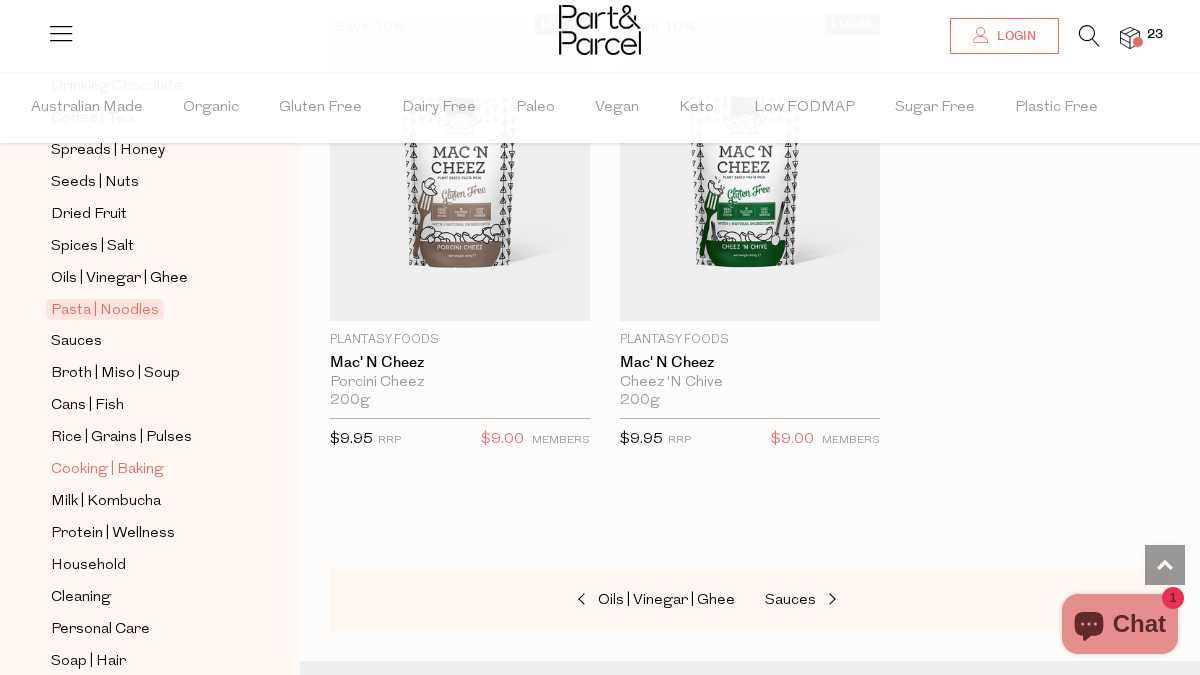 click on "Cooking | Baking" at bounding box center (107, 470) 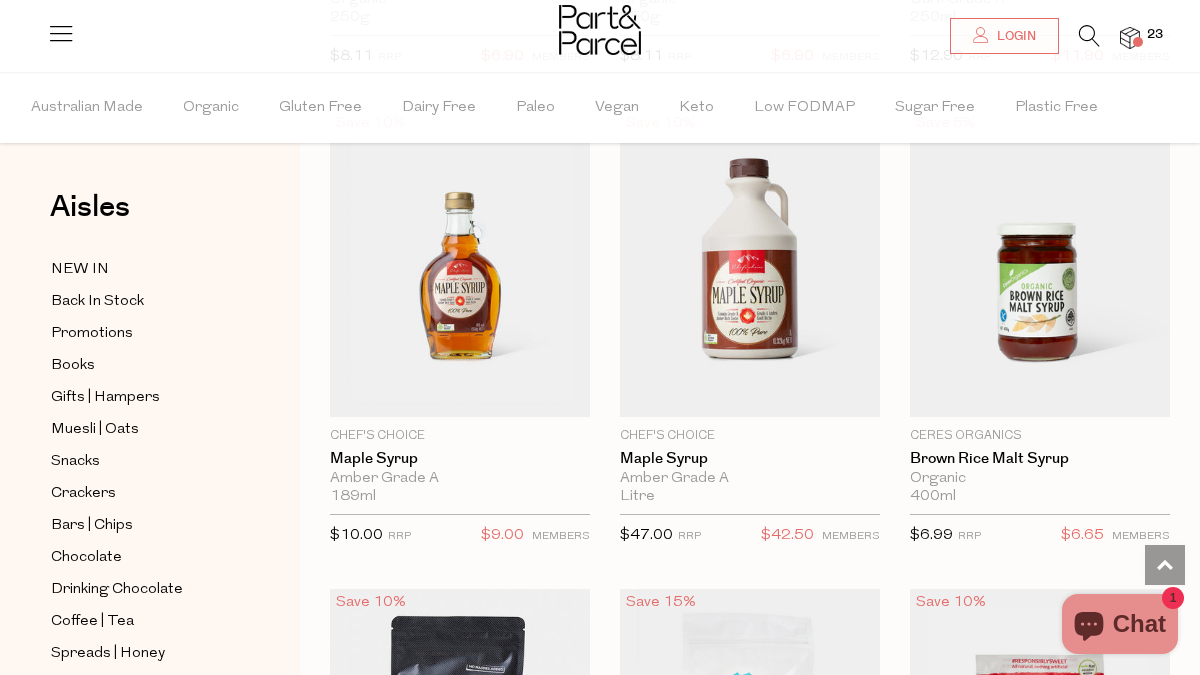 scroll, scrollTop: 4950, scrollLeft: 0, axis: vertical 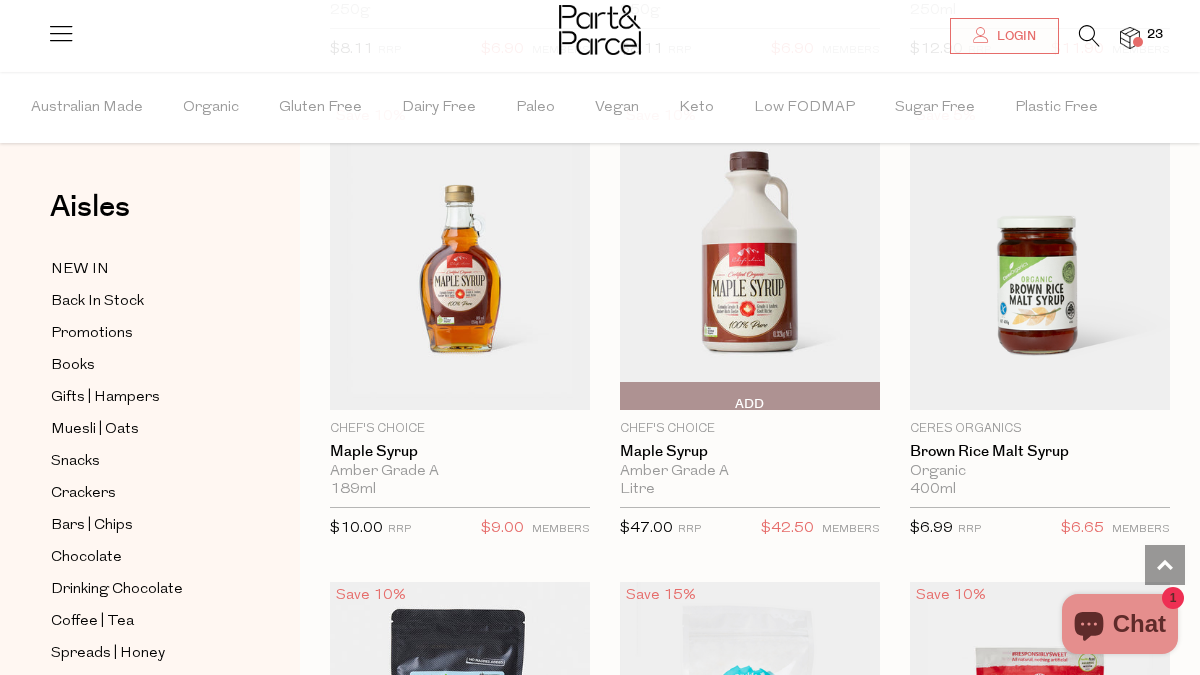 click on "Add To Parcel" at bounding box center [626, 396] 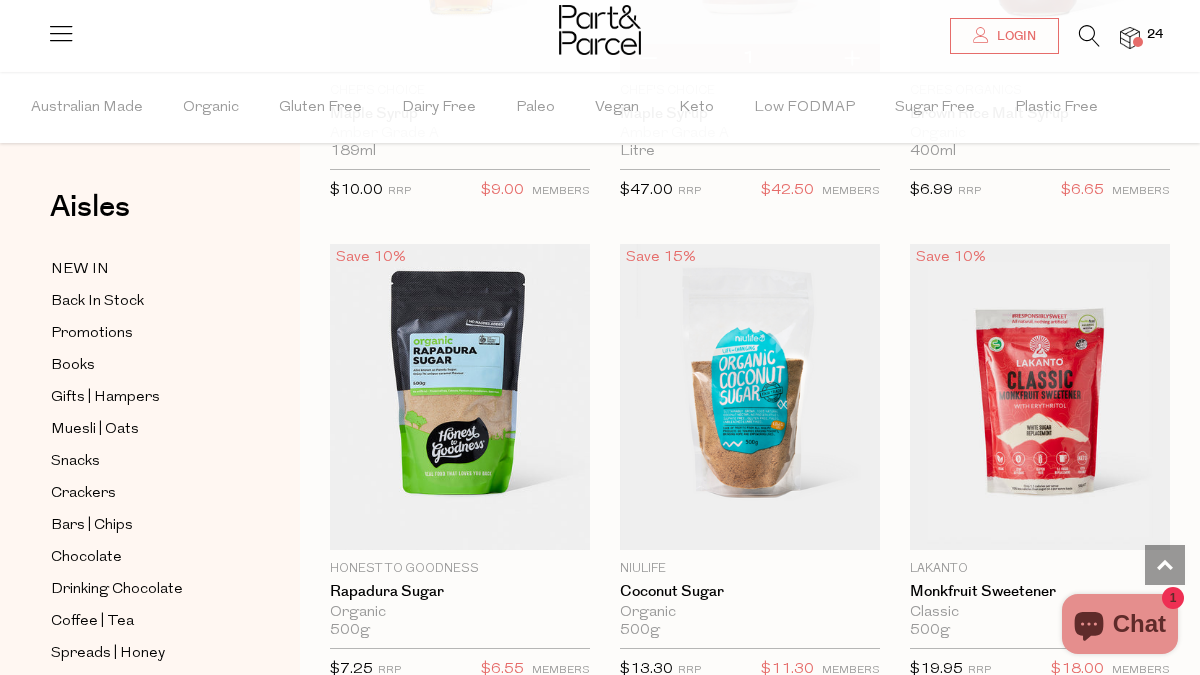 scroll, scrollTop: 5336, scrollLeft: 0, axis: vertical 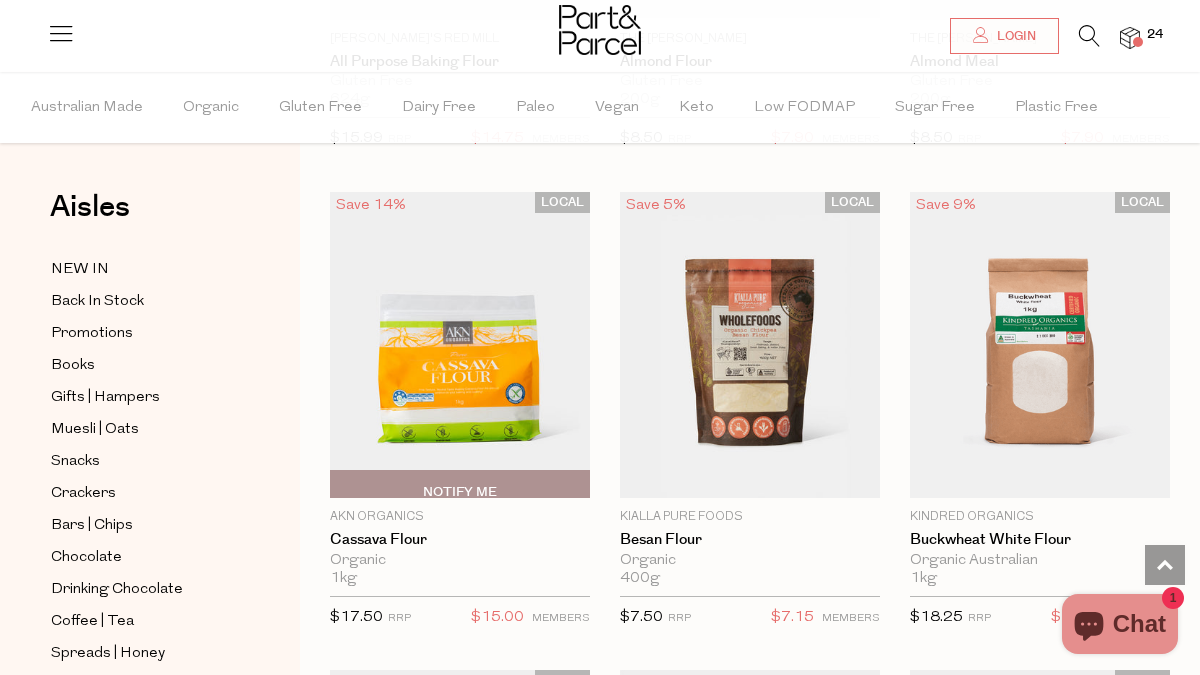 click on "Notify Me" at bounding box center (336, 484) 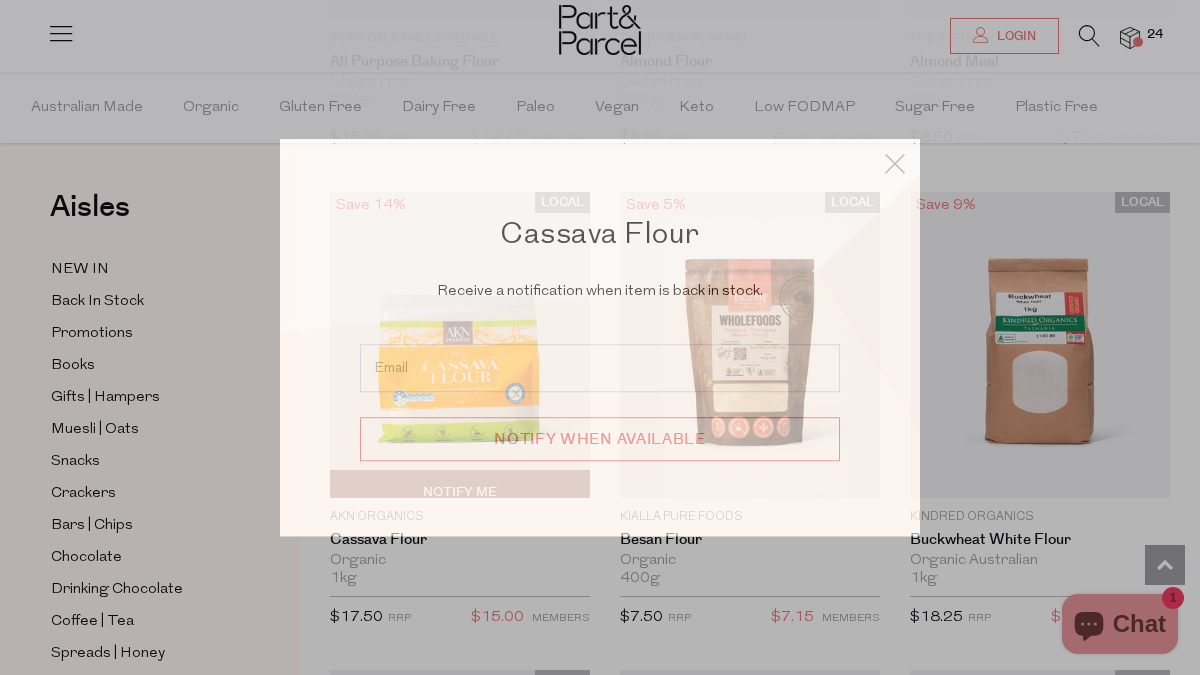 click on "Notify when available" at bounding box center [600, 415] 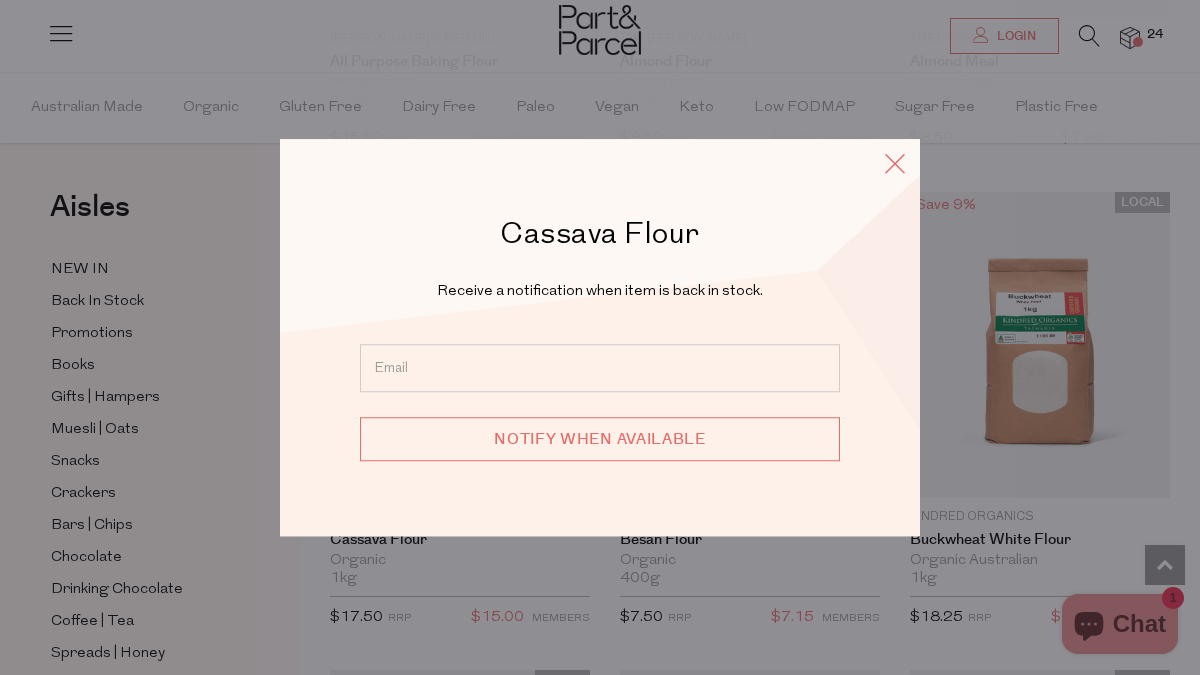 click at bounding box center (895, 163) 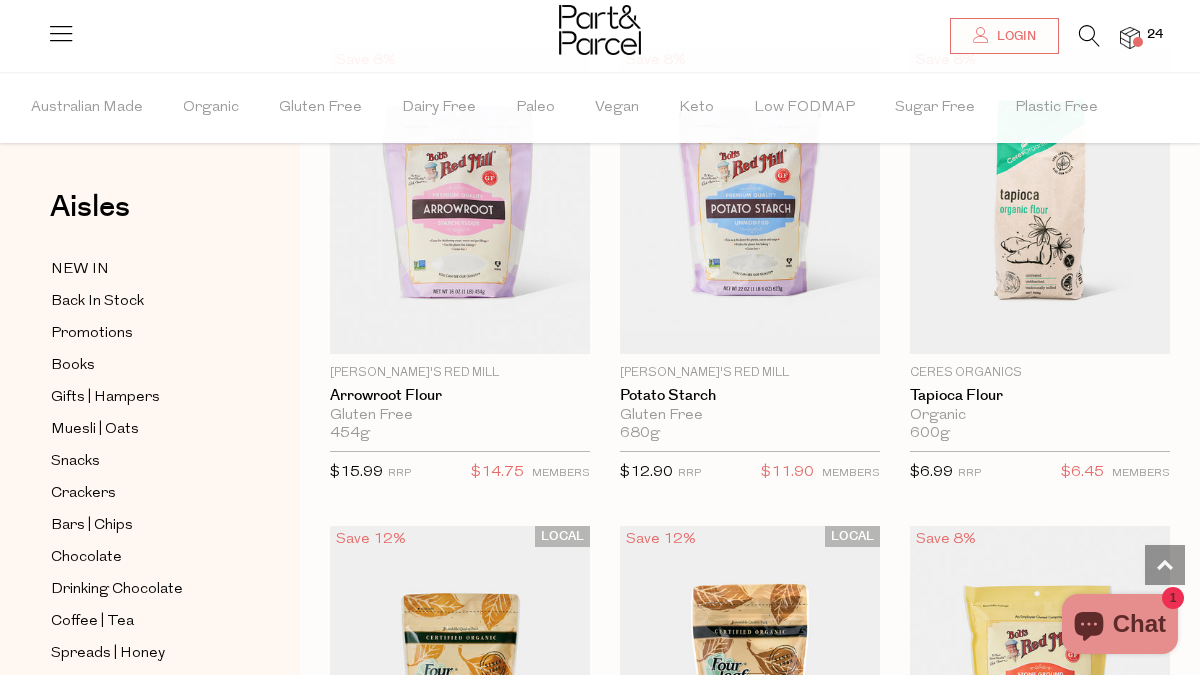 scroll, scrollTop: 10359, scrollLeft: 0, axis: vertical 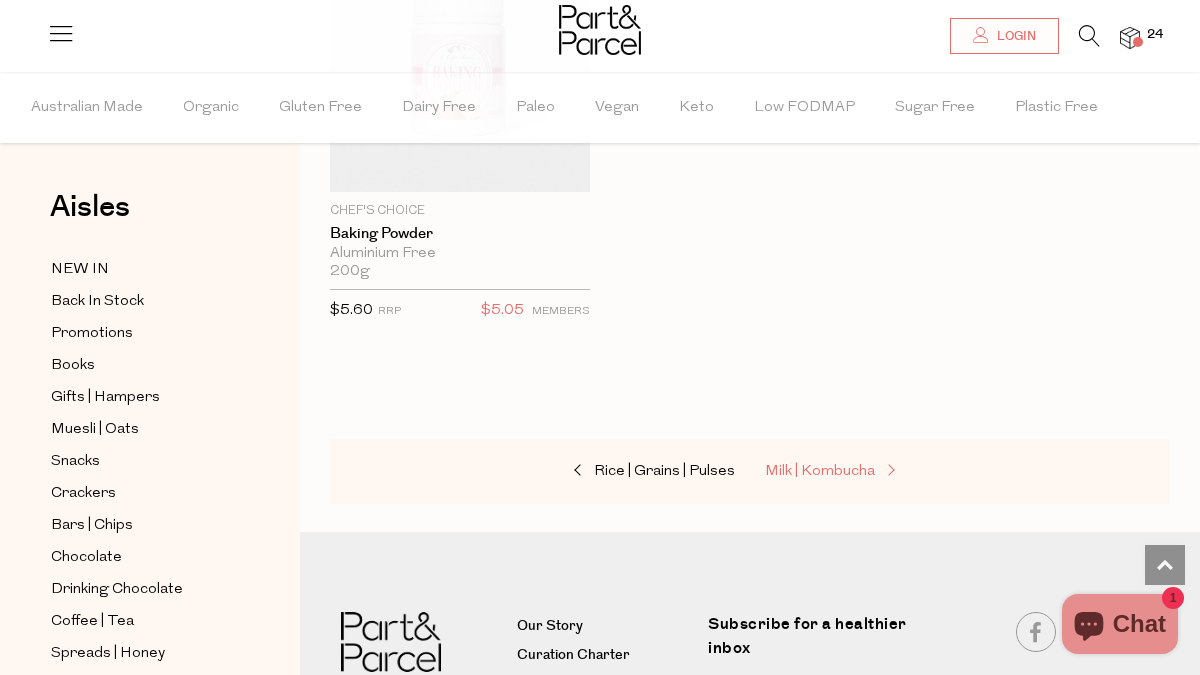 click on "Milk | Kombucha" at bounding box center [820, 471] 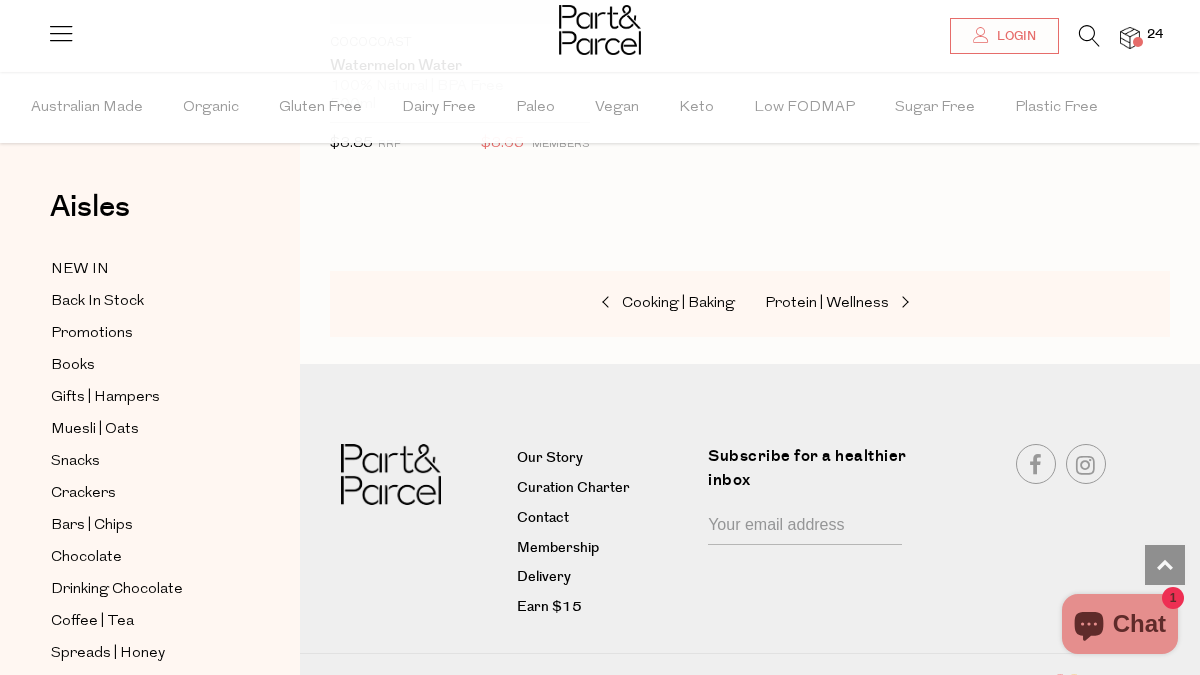 scroll, scrollTop: 5831, scrollLeft: 0, axis: vertical 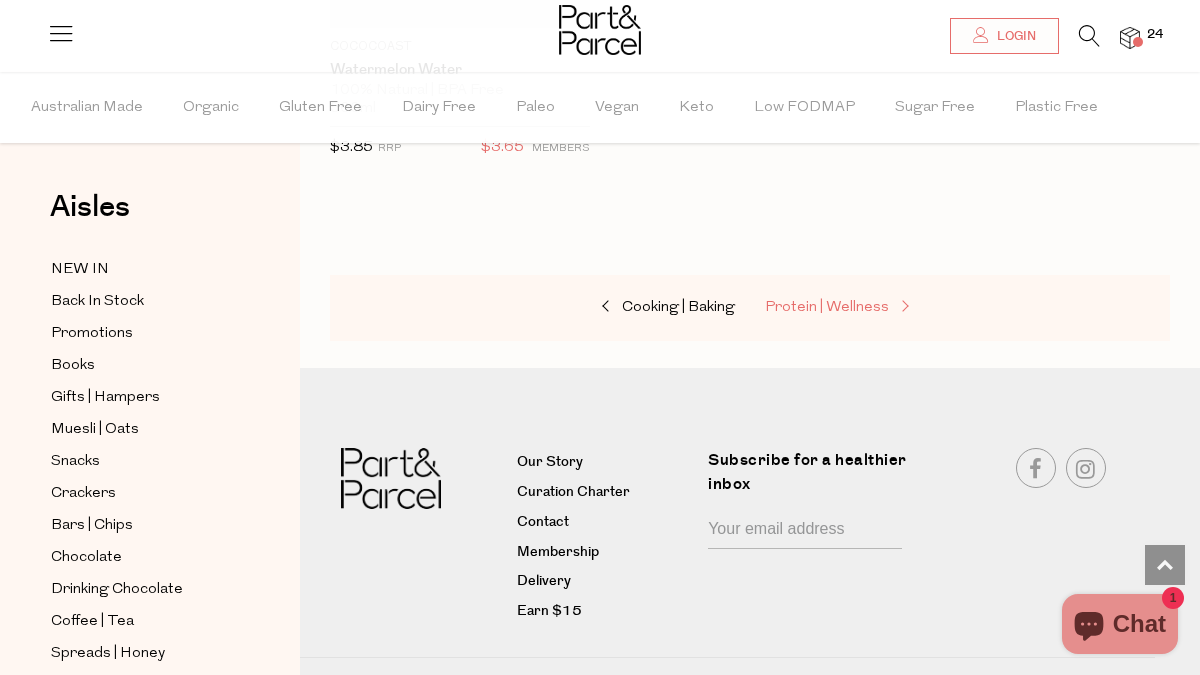 click on "Protein | Wellness" at bounding box center [827, 307] 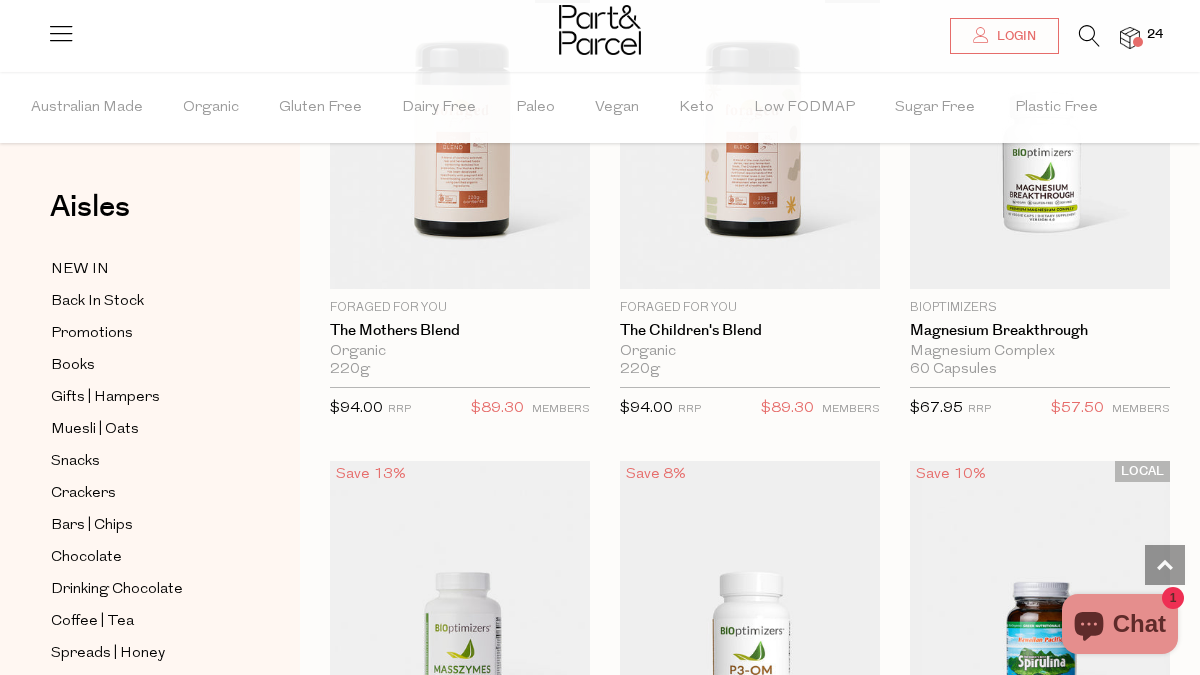 scroll, scrollTop: 5043, scrollLeft: 0, axis: vertical 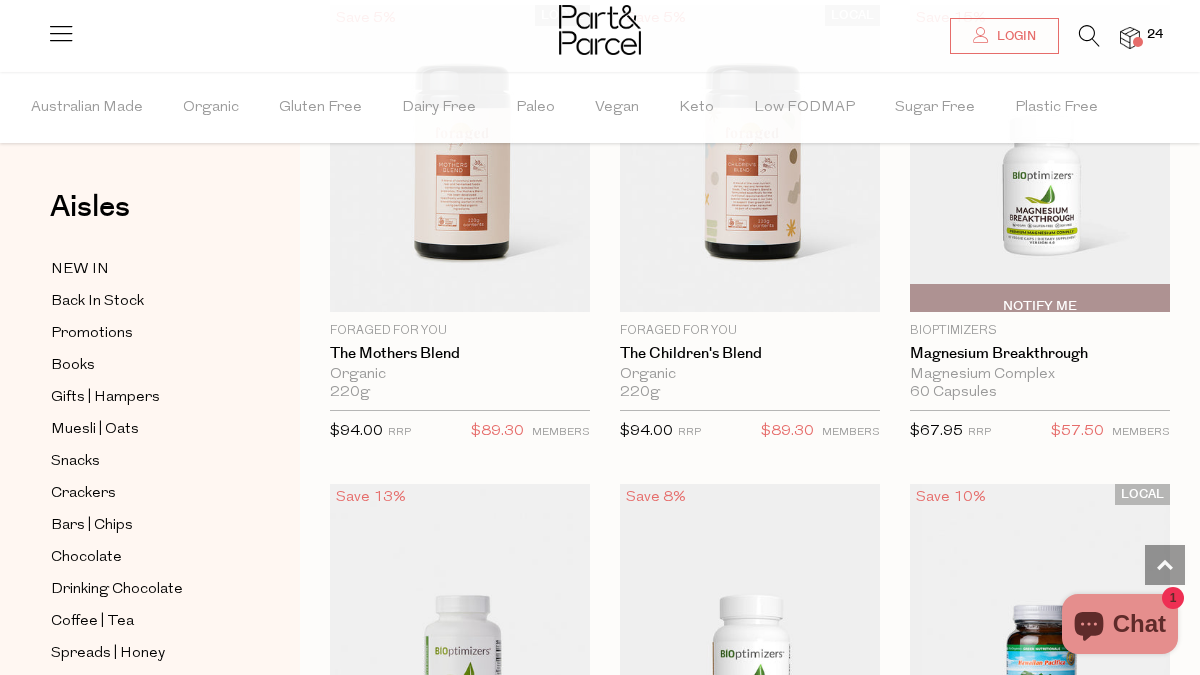 click on "Notify Me" at bounding box center (1040, 298) 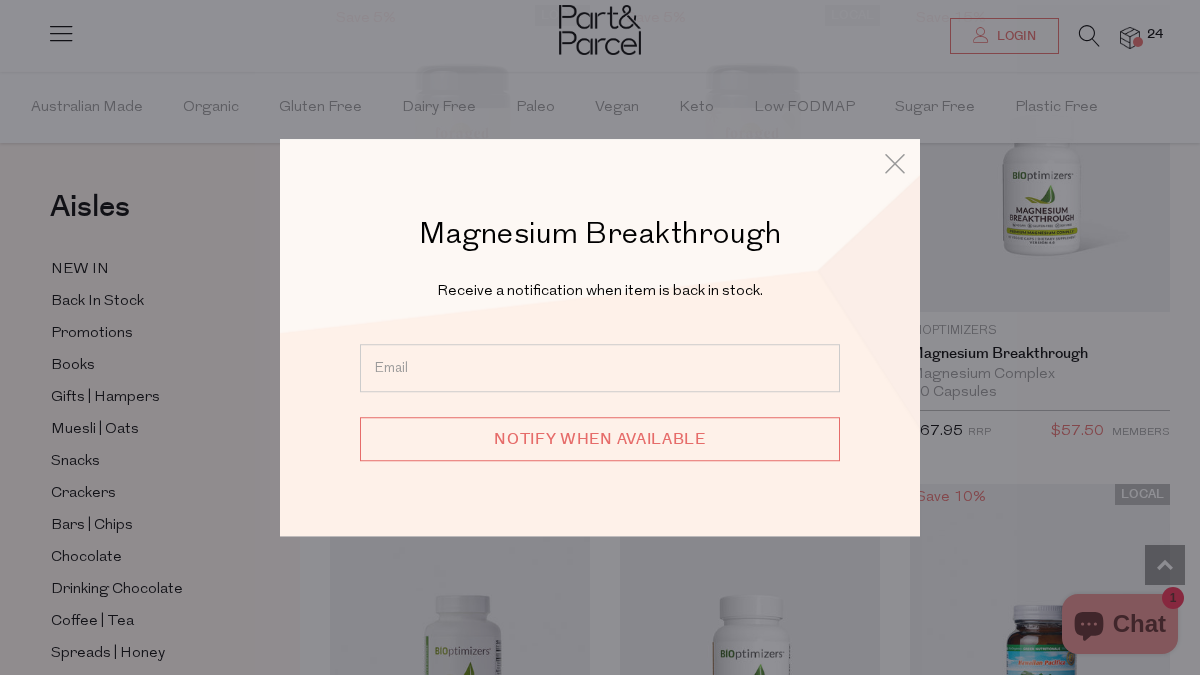 click at bounding box center [600, 368] 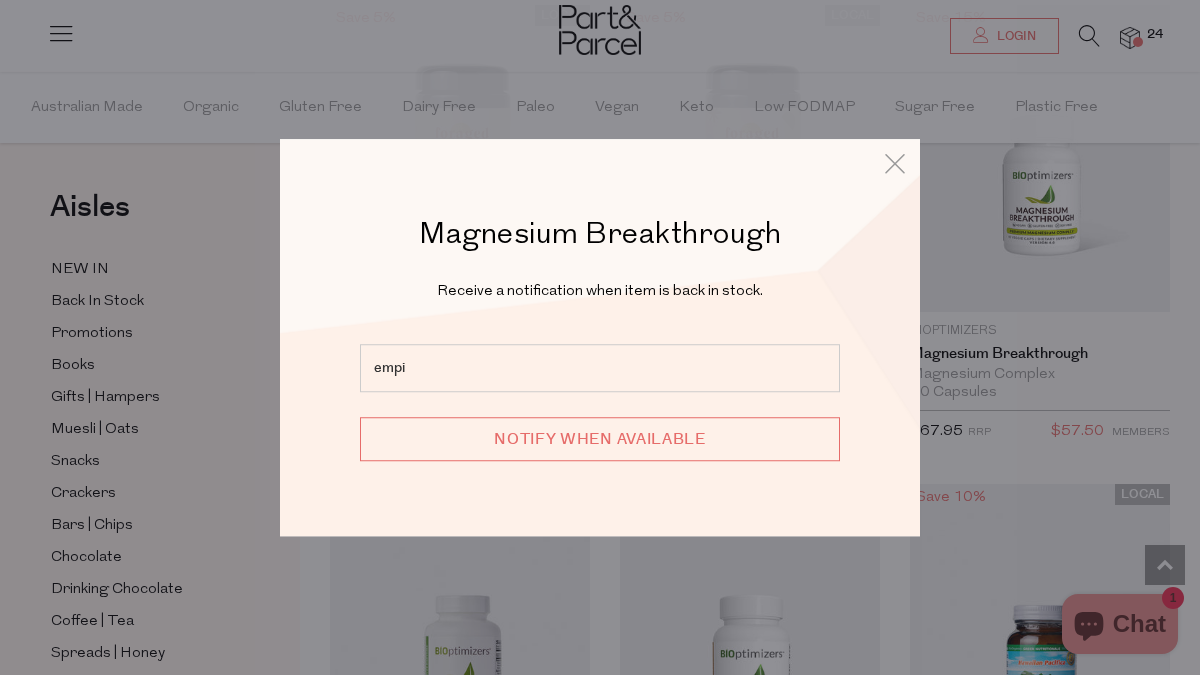 type on "empittard@gmail.com" 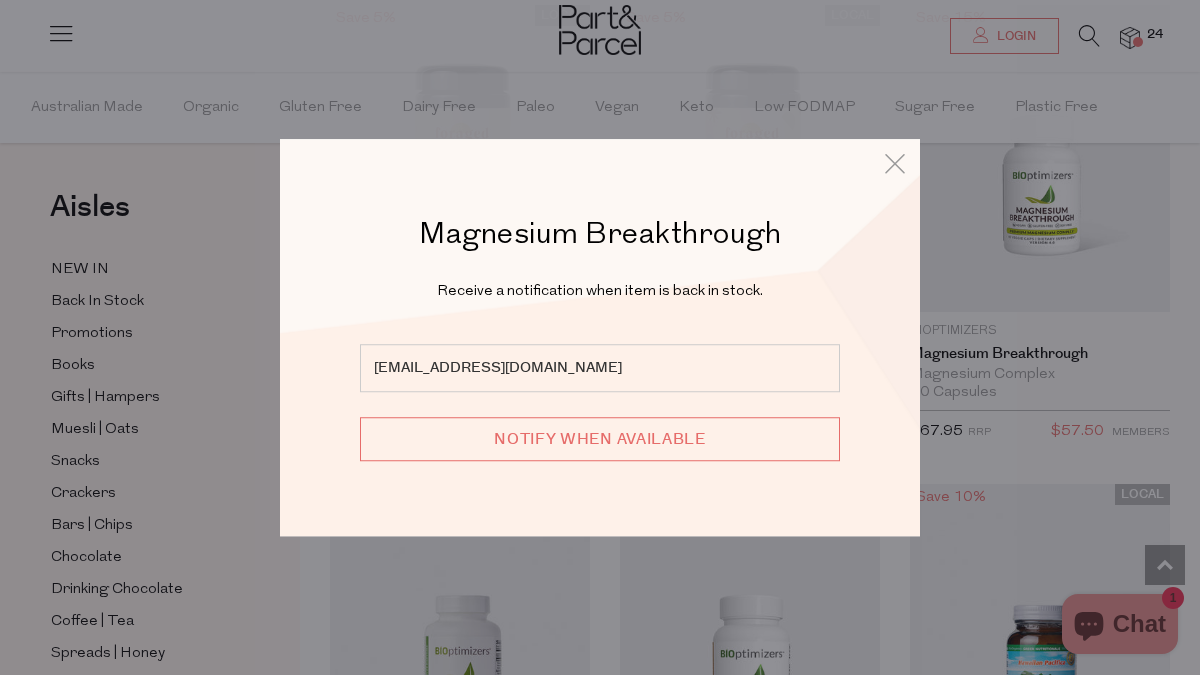 click on "Notify when available" at bounding box center (600, 439) 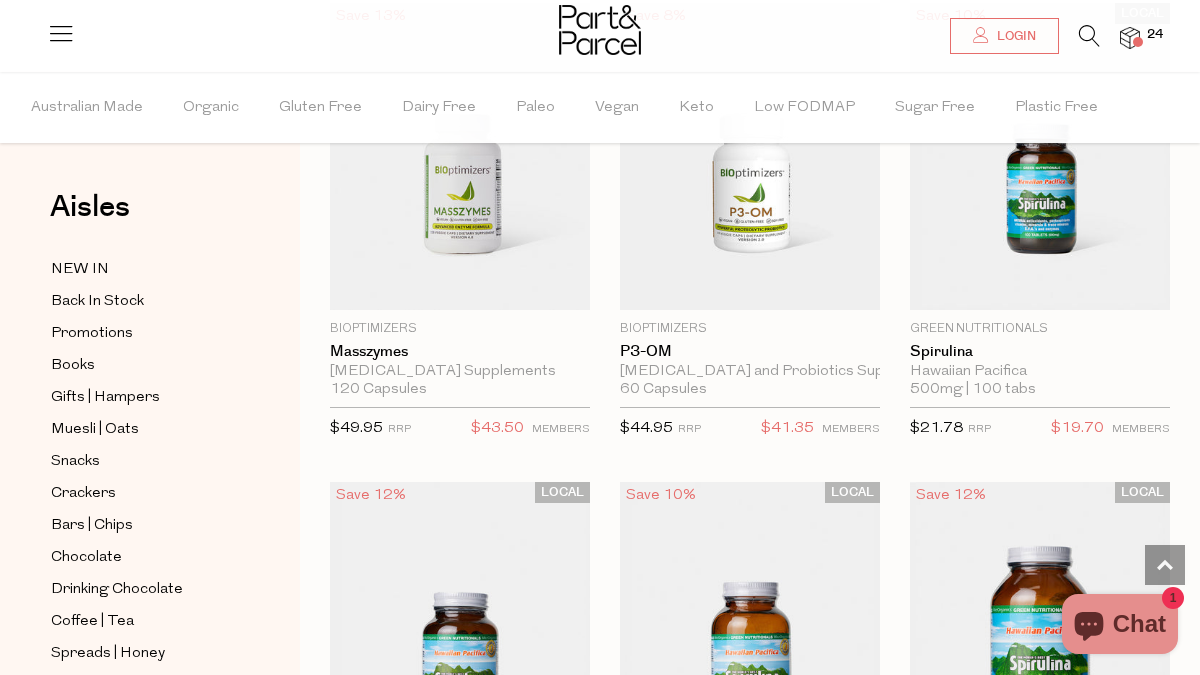 scroll, scrollTop: 5522, scrollLeft: 0, axis: vertical 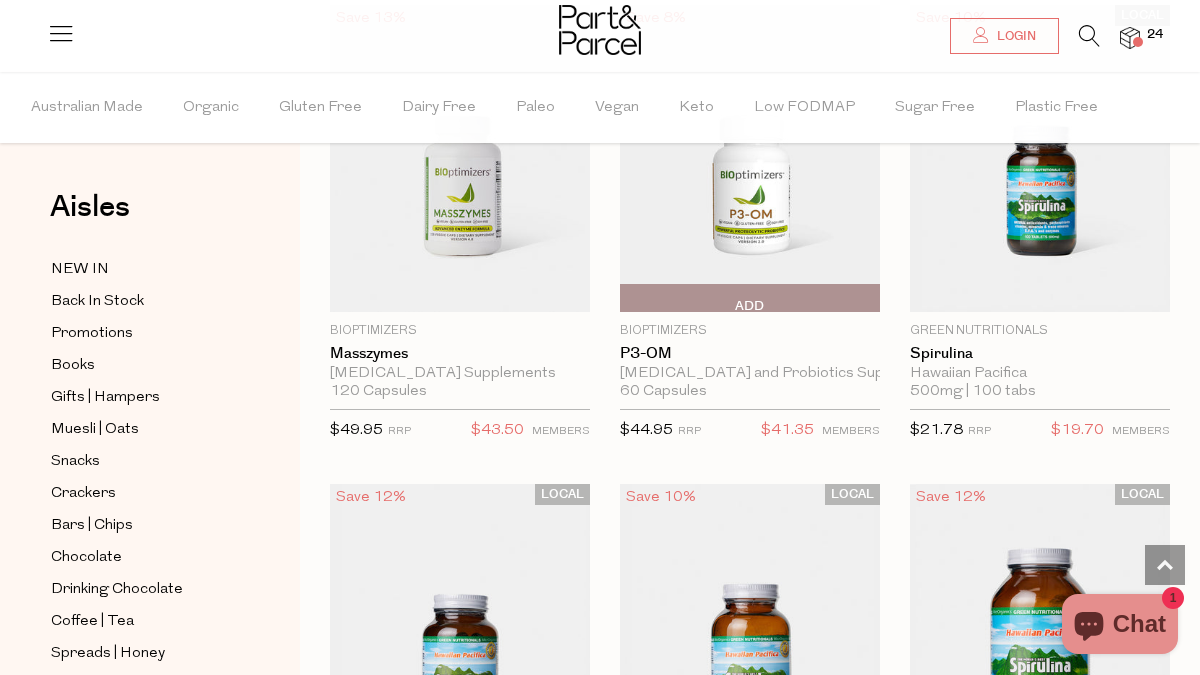 click at bounding box center (750, 158) 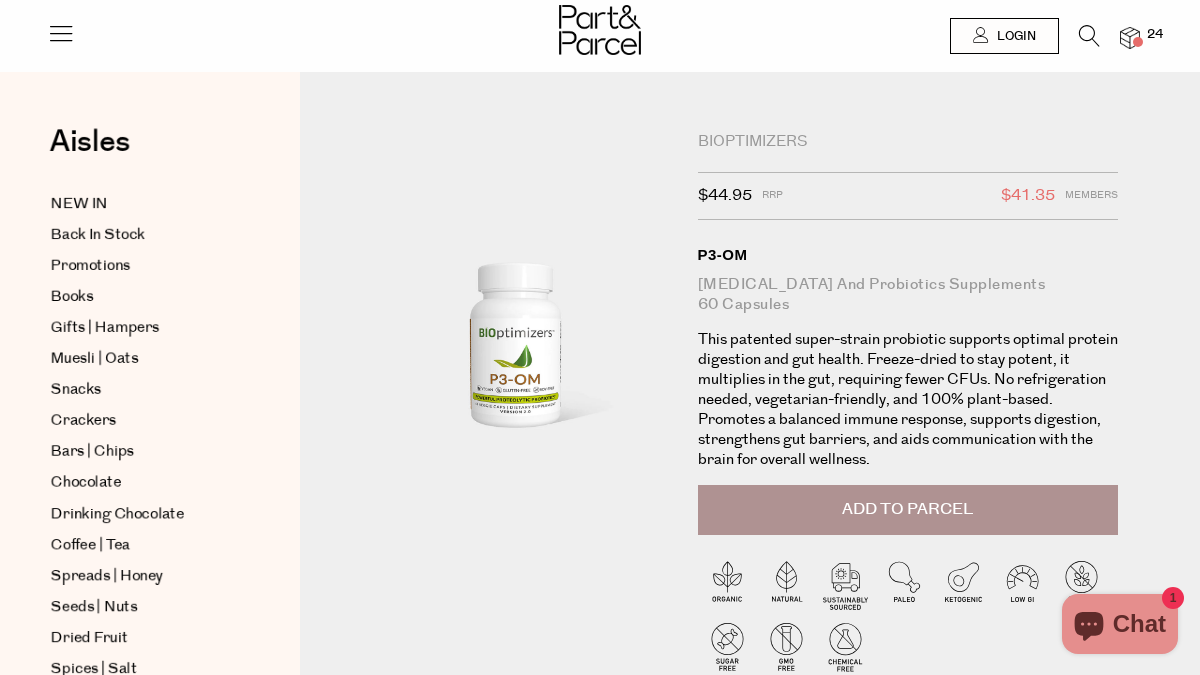 scroll, scrollTop: 77, scrollLeft: 0, axis: vertical 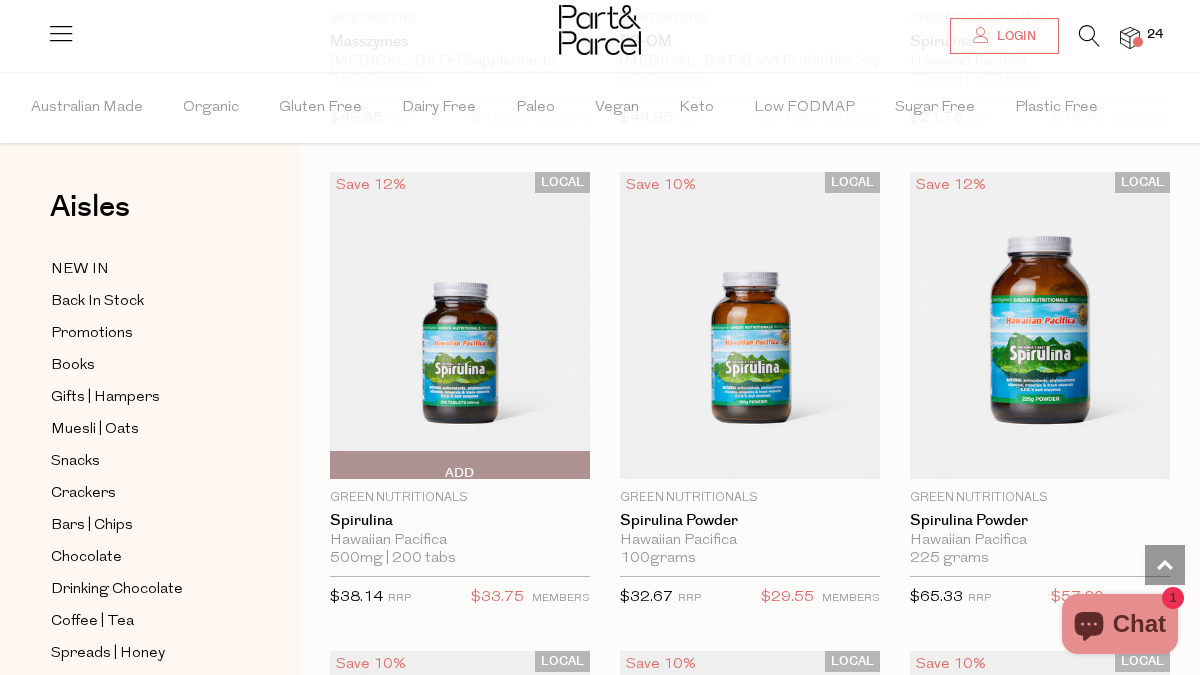 click at bounding box center (460, 325) 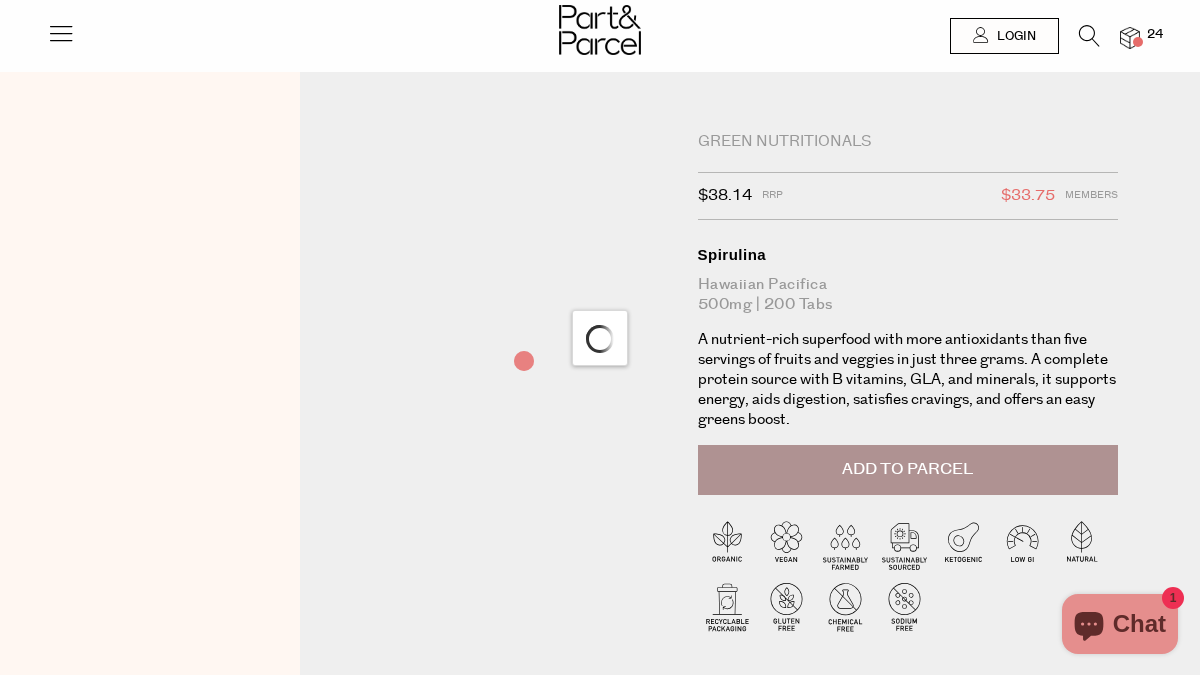 scroll, scrollTop: 0, scrollLeft: 0, axis: both 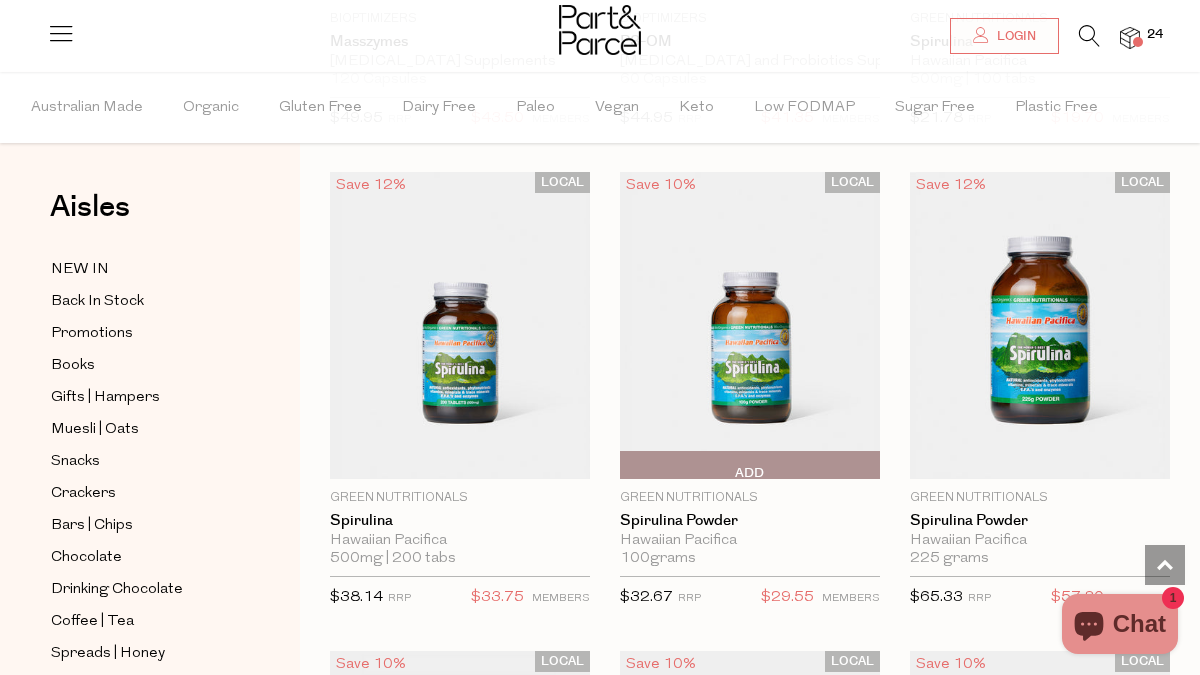 click at bounding box center (750, 325) 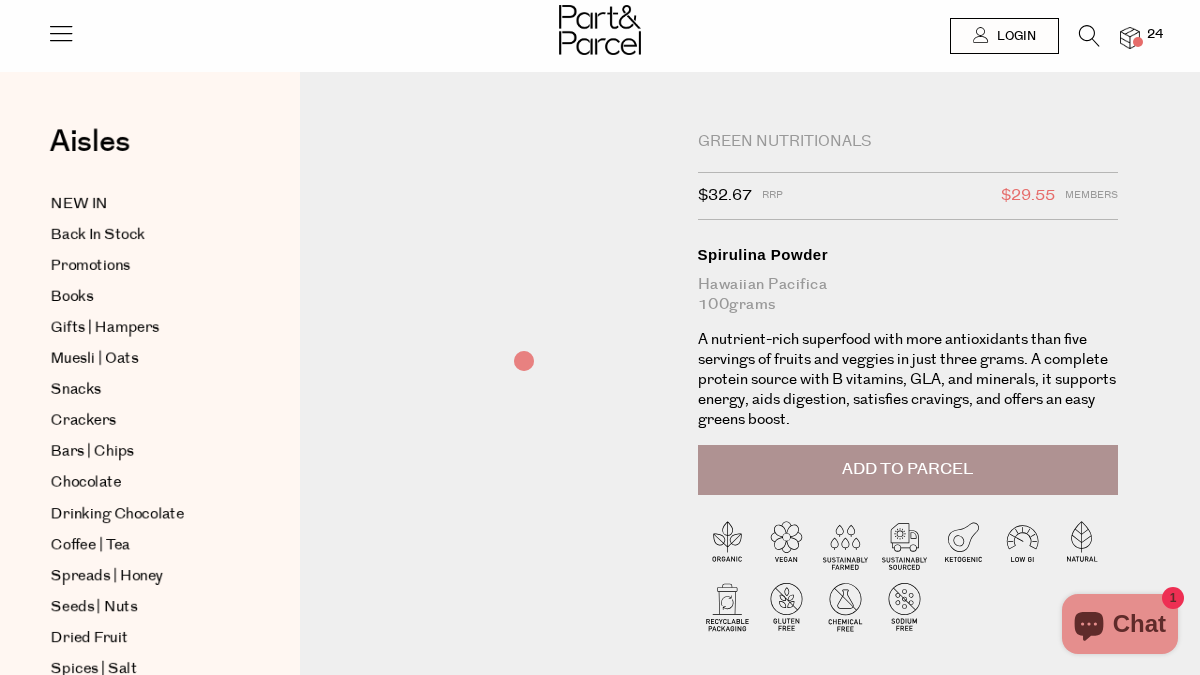 scroll, scrollTop: 0, scrollLeft: 0, axis: both 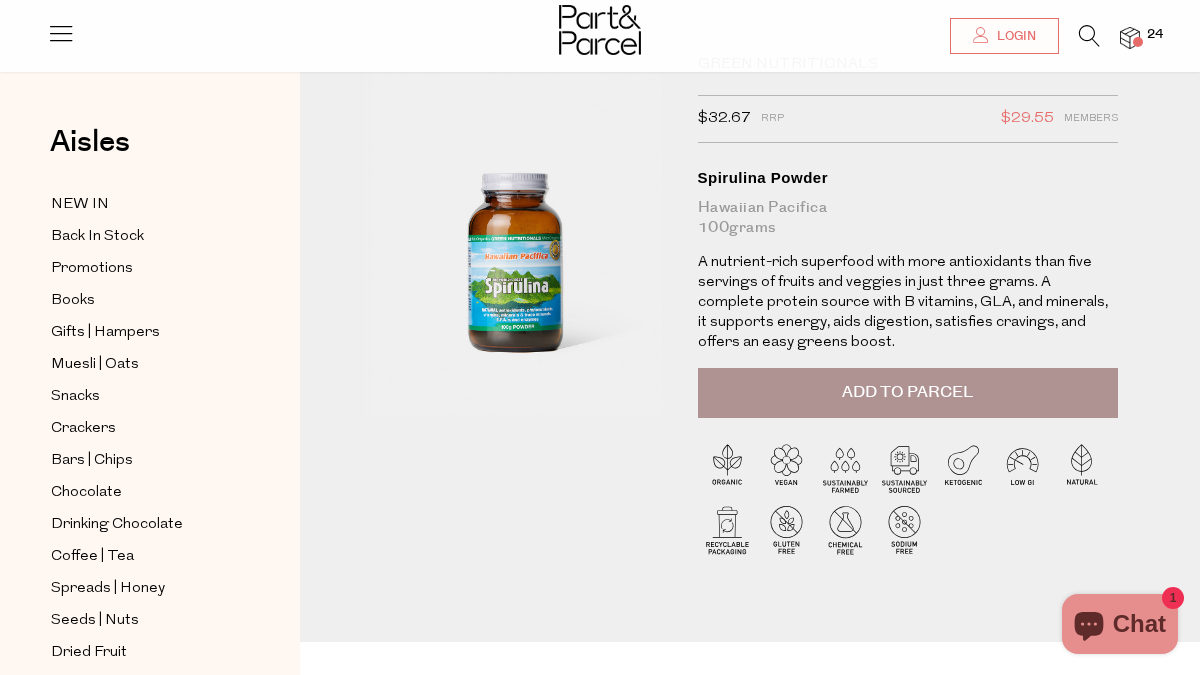 click on "Add to Parcel" at bounding box center [907, 392] 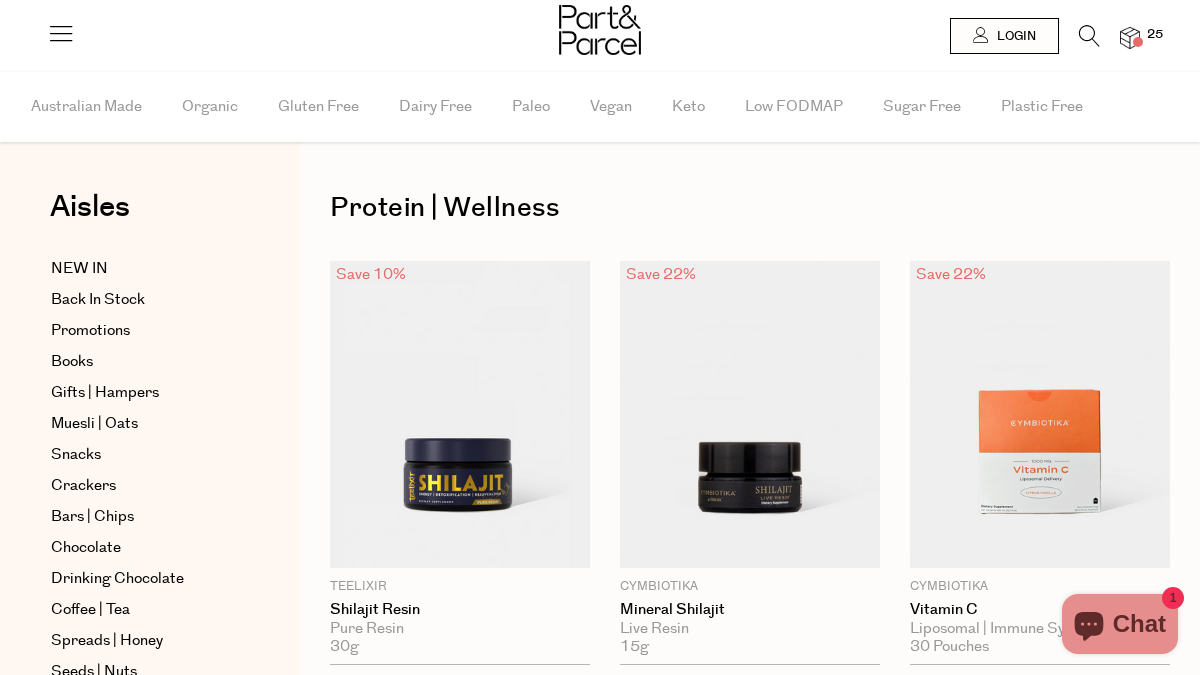 scroll, scrollTop: 0, scrollLeft: 0, axis: both 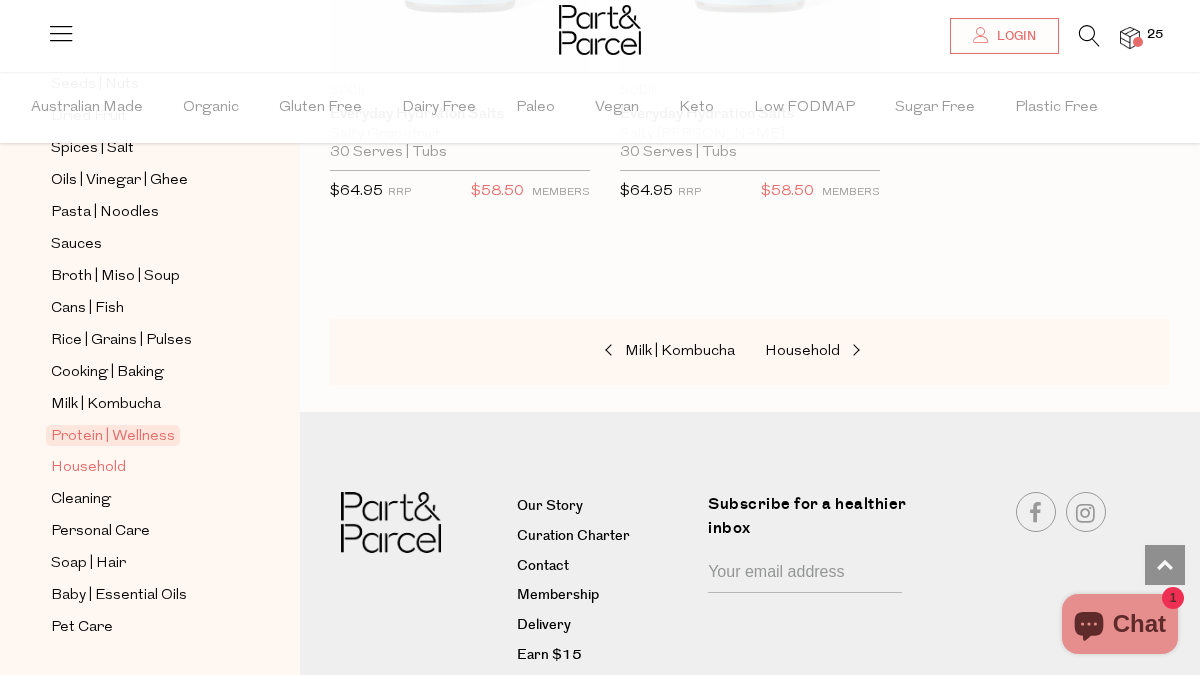 click on "Household" at bounding box center [88, 468] 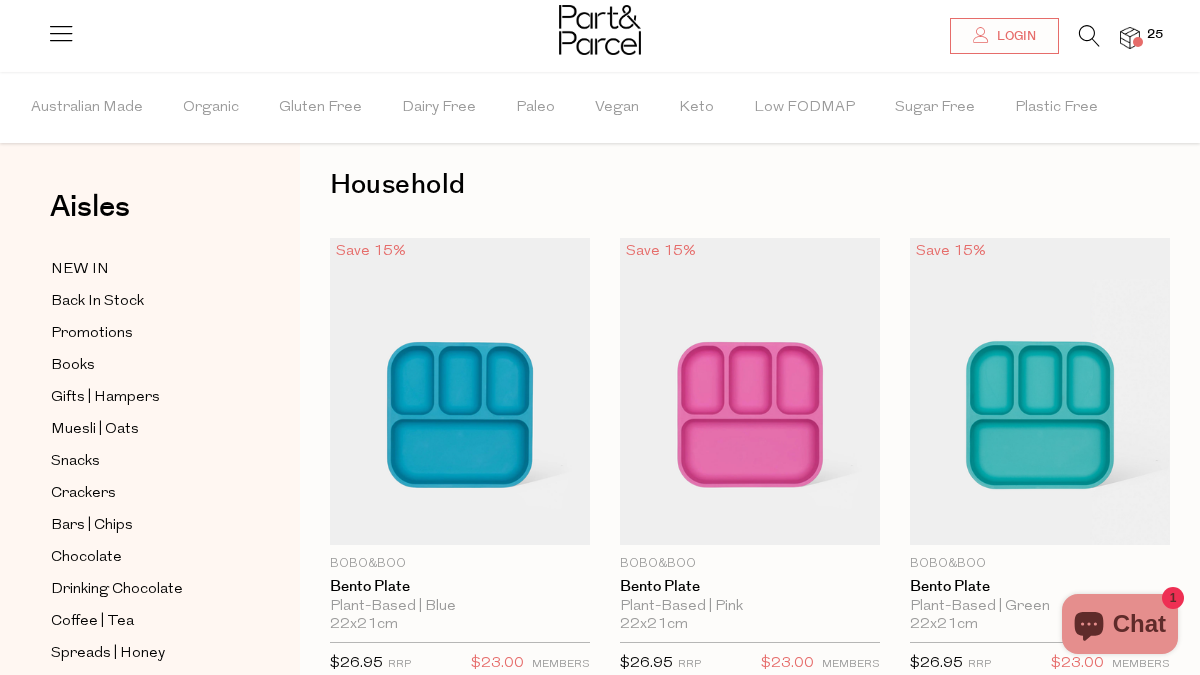 scroll, scrollTop: 0, scrollLeft: 0, axis: both 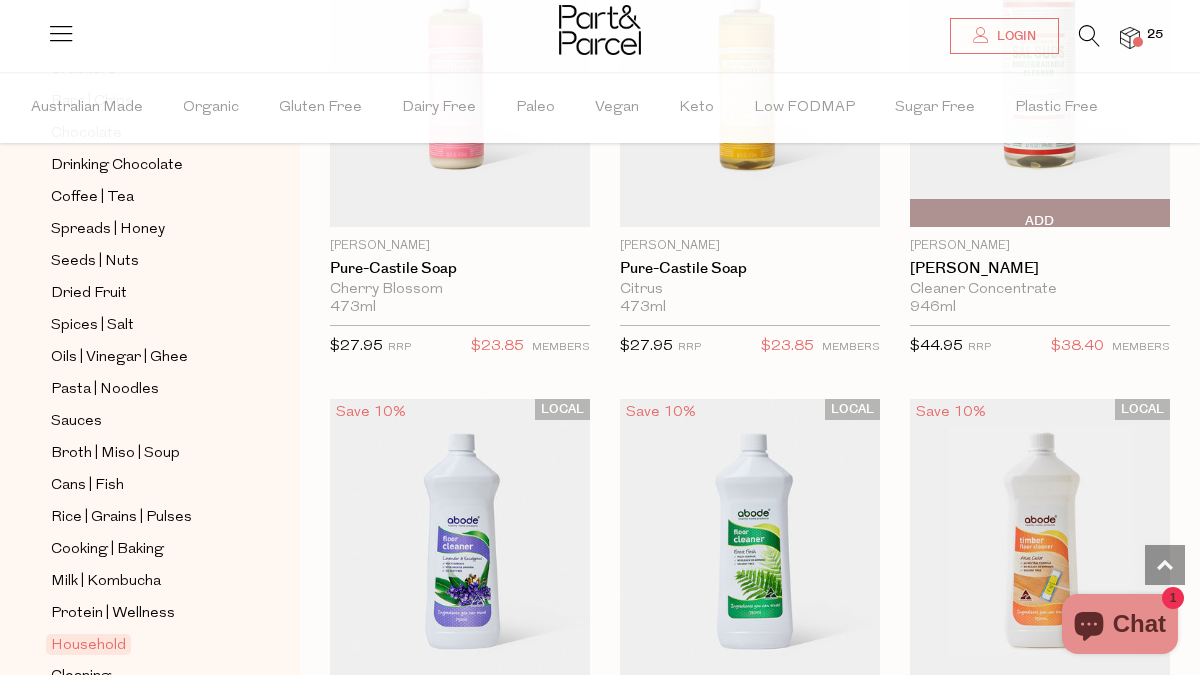 click at bounding box center (1040, 73) 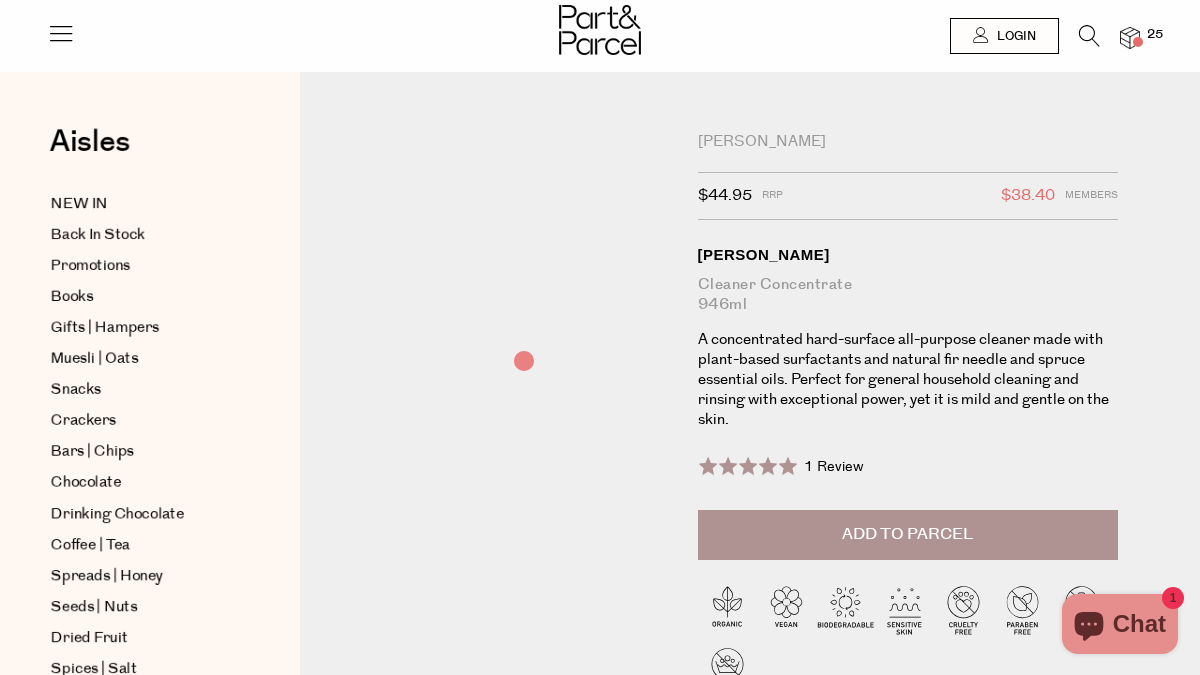 scroll, scrollTop: 0, scrollLeft: 0, axis: both 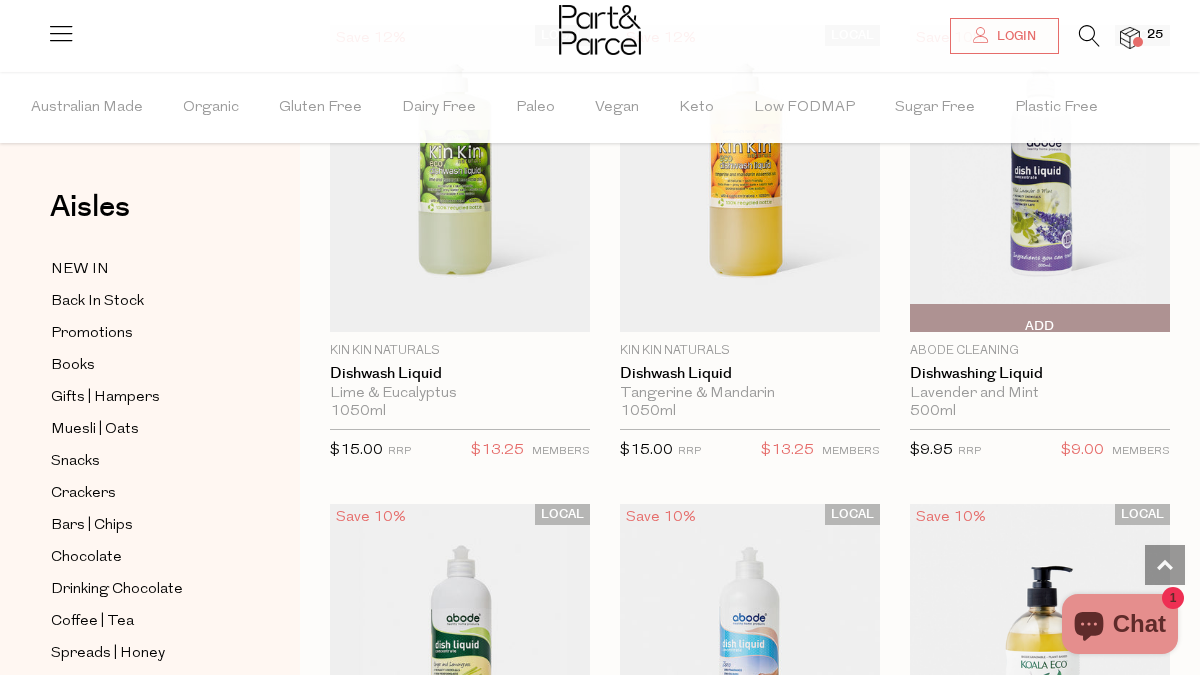 click at bounding box center [1040, 178] 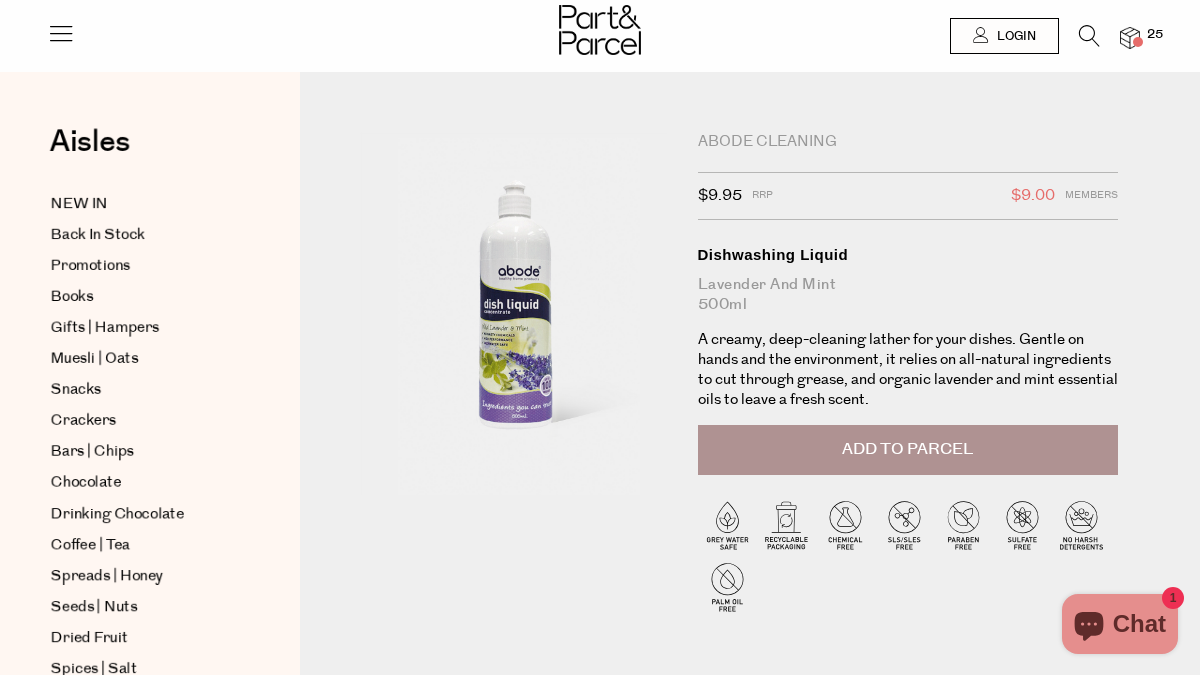 scroll, scrollTop: 0, scrollLeft: 0, axis: both 